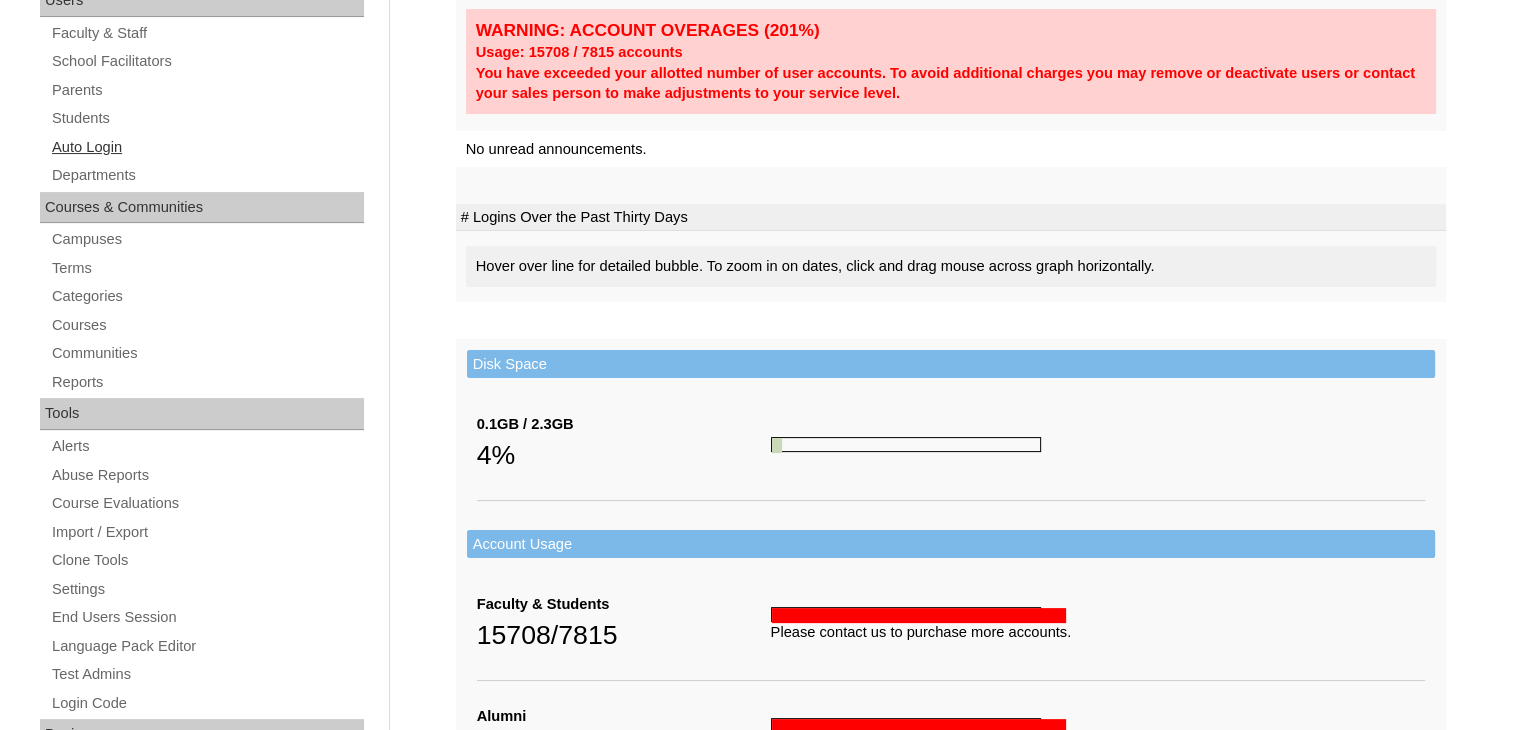 scroll, scrollTop: 0, scrollLeft: 0, axis: both 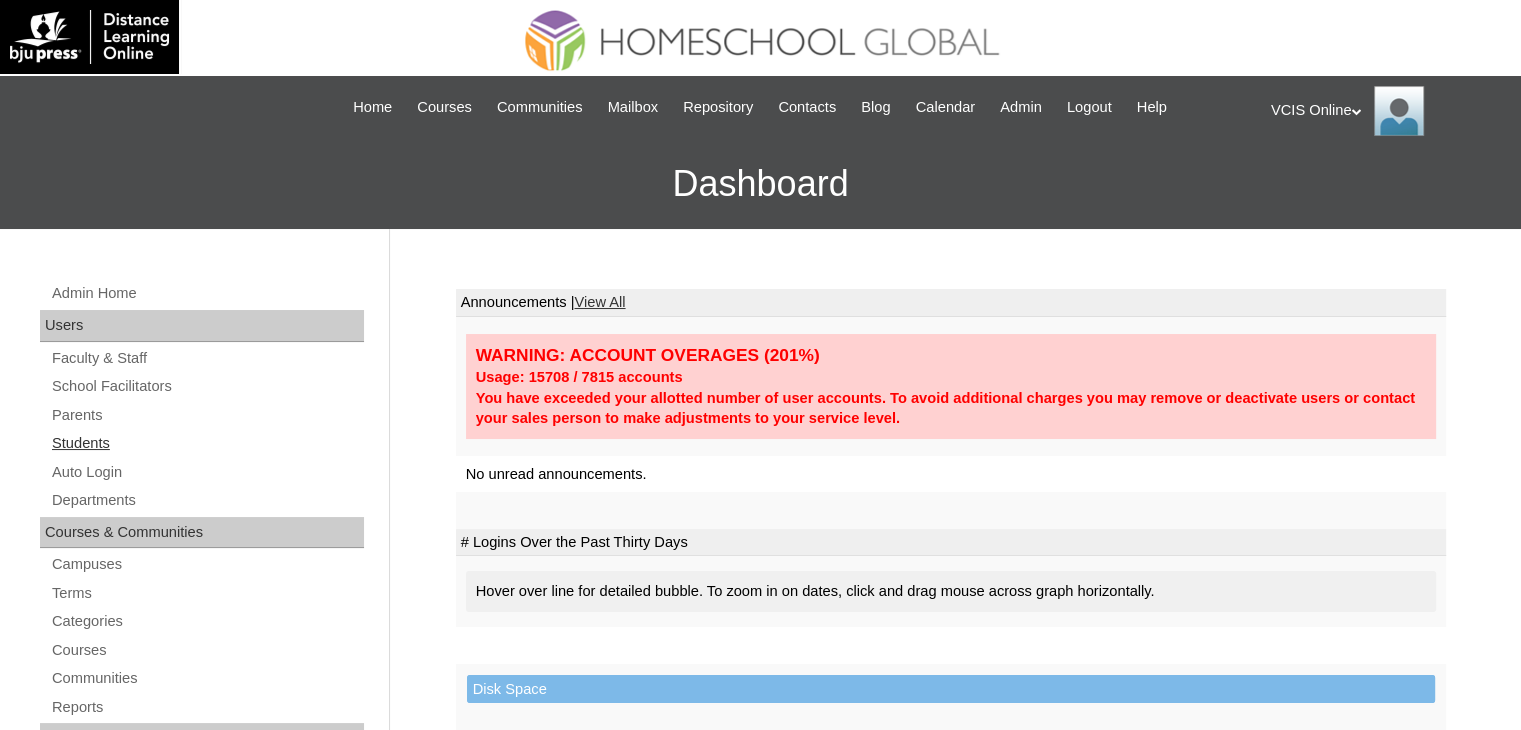 click on "Students" at bounding box center [207, 443] 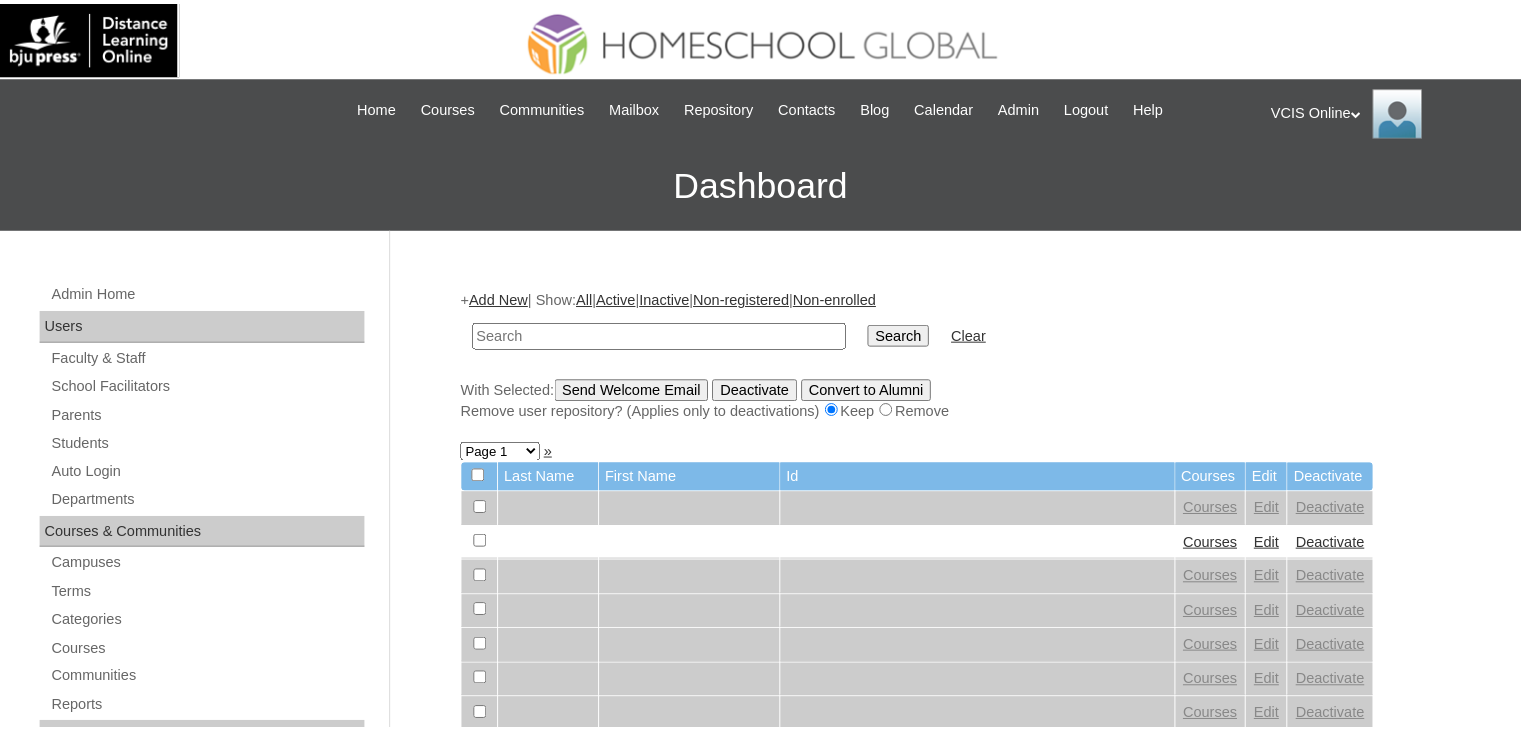 scroll, scrollTop: 0, scrollLeft: 0, axis: both 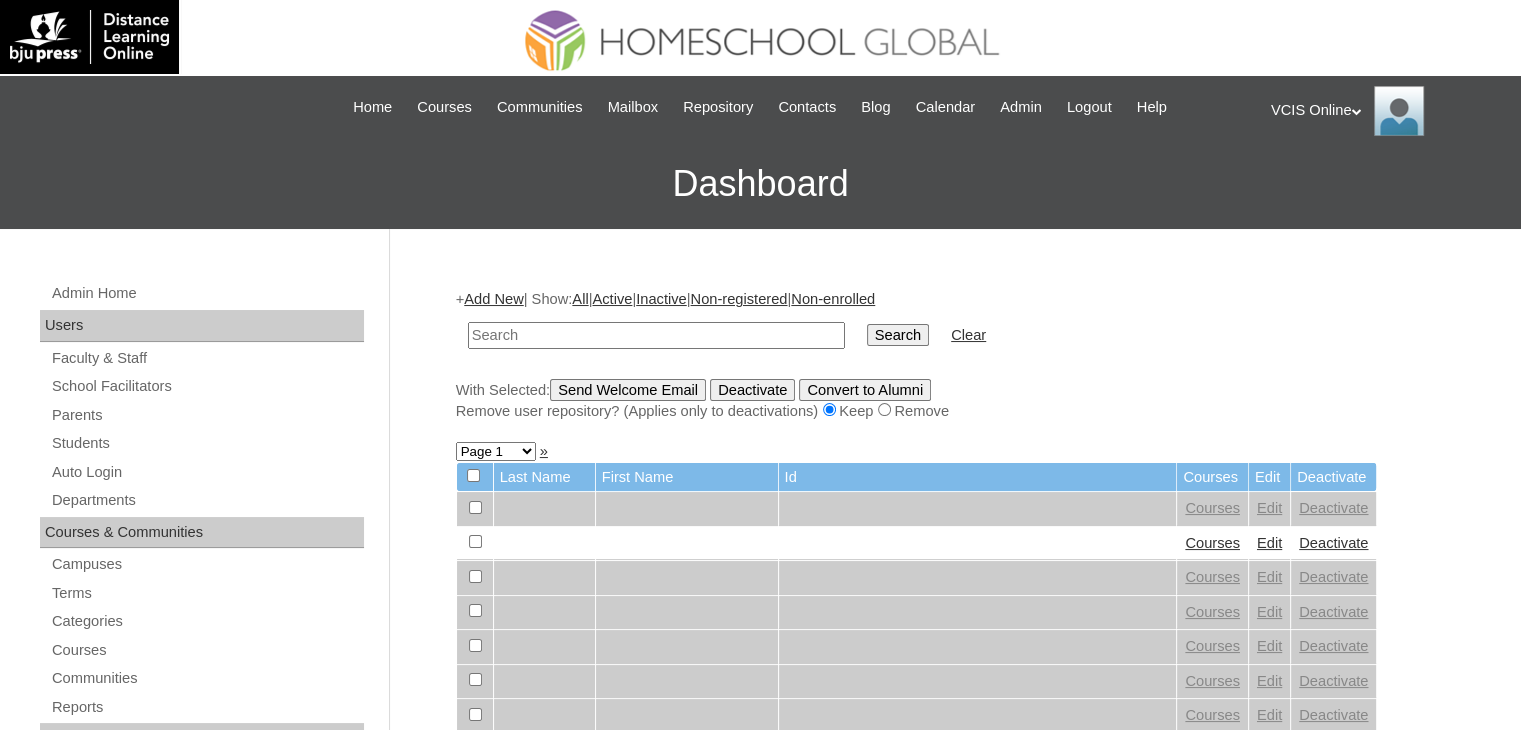 click at bounding box center (656, 335) 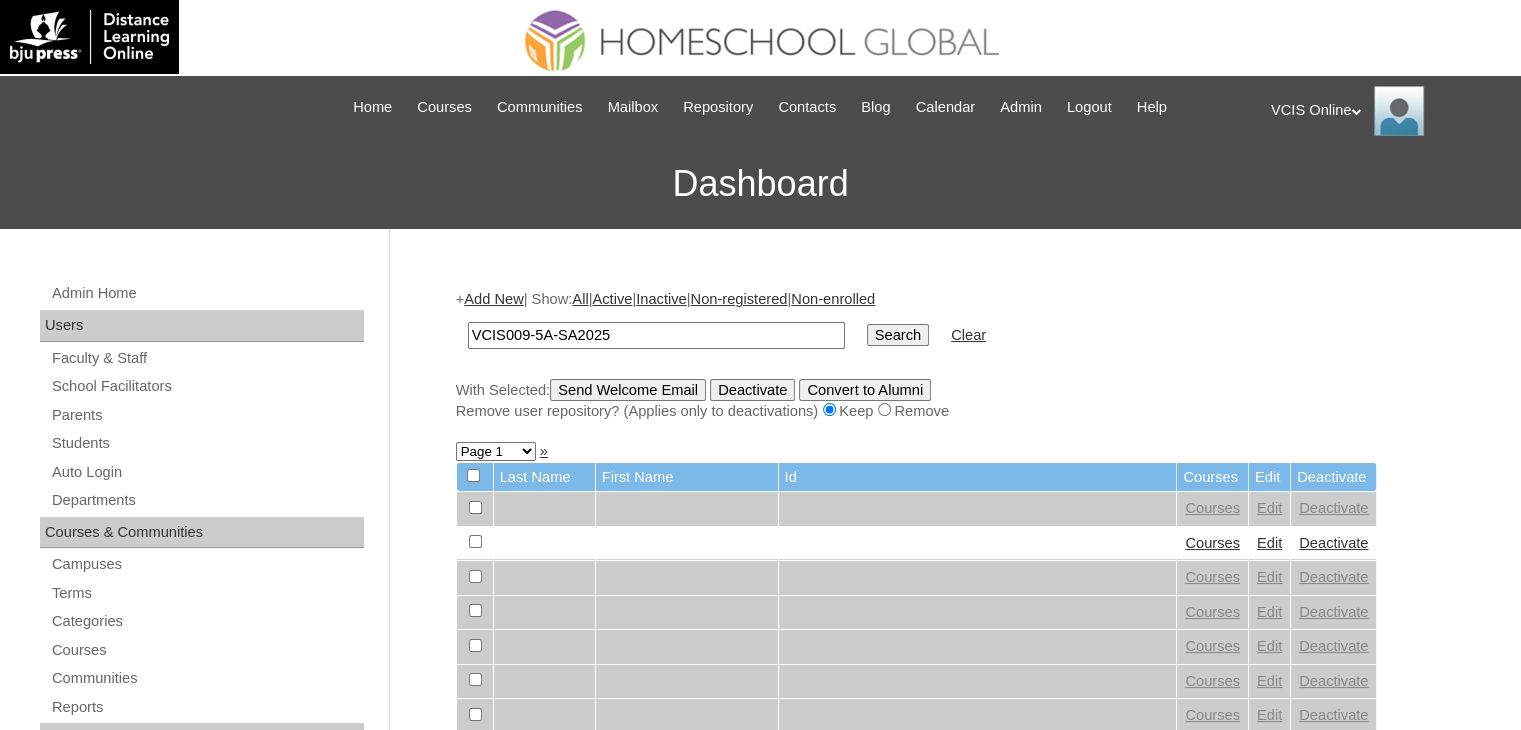 click on "VCIS009-5A-SA2025" at bounding box center (656, 335) 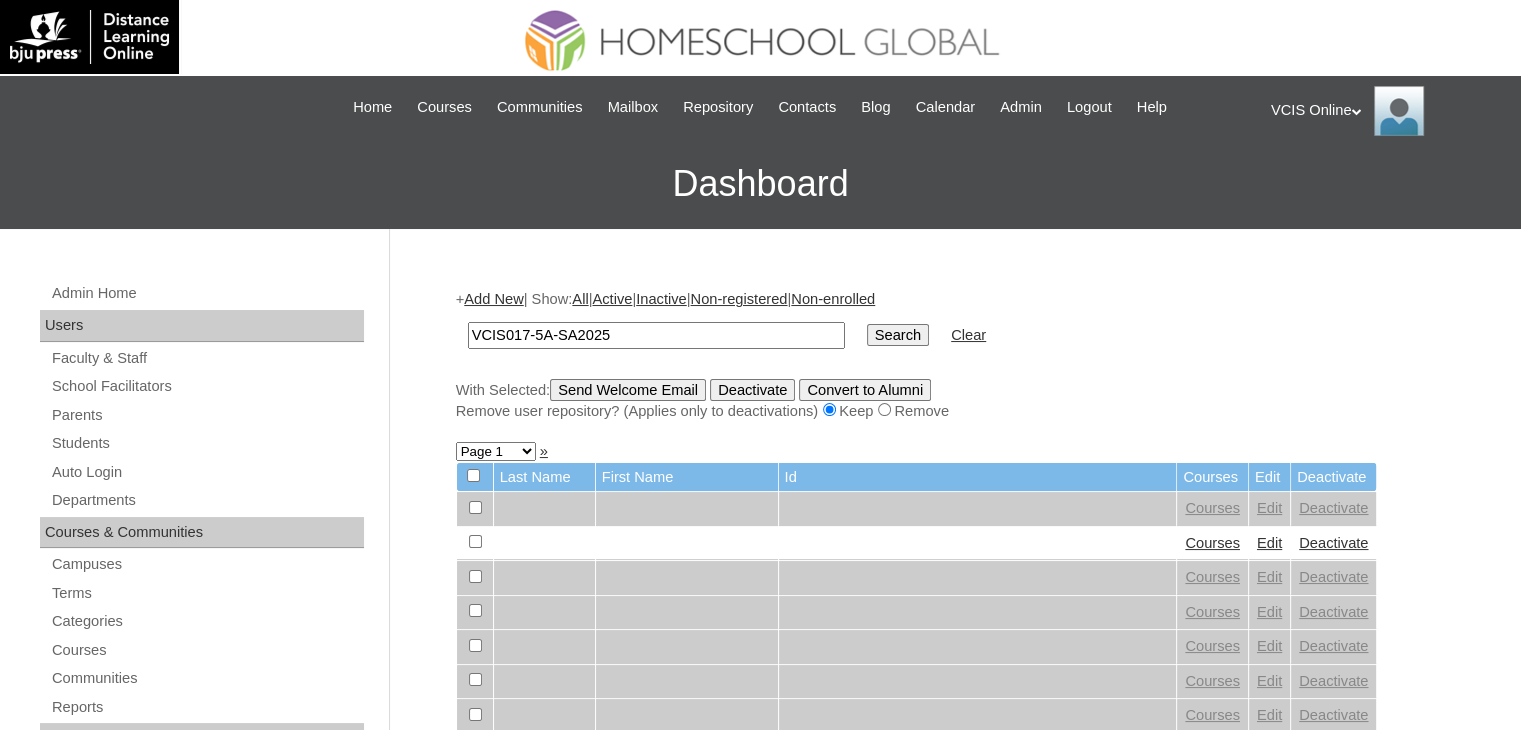 type on "VCIS017-5A-SA2025" 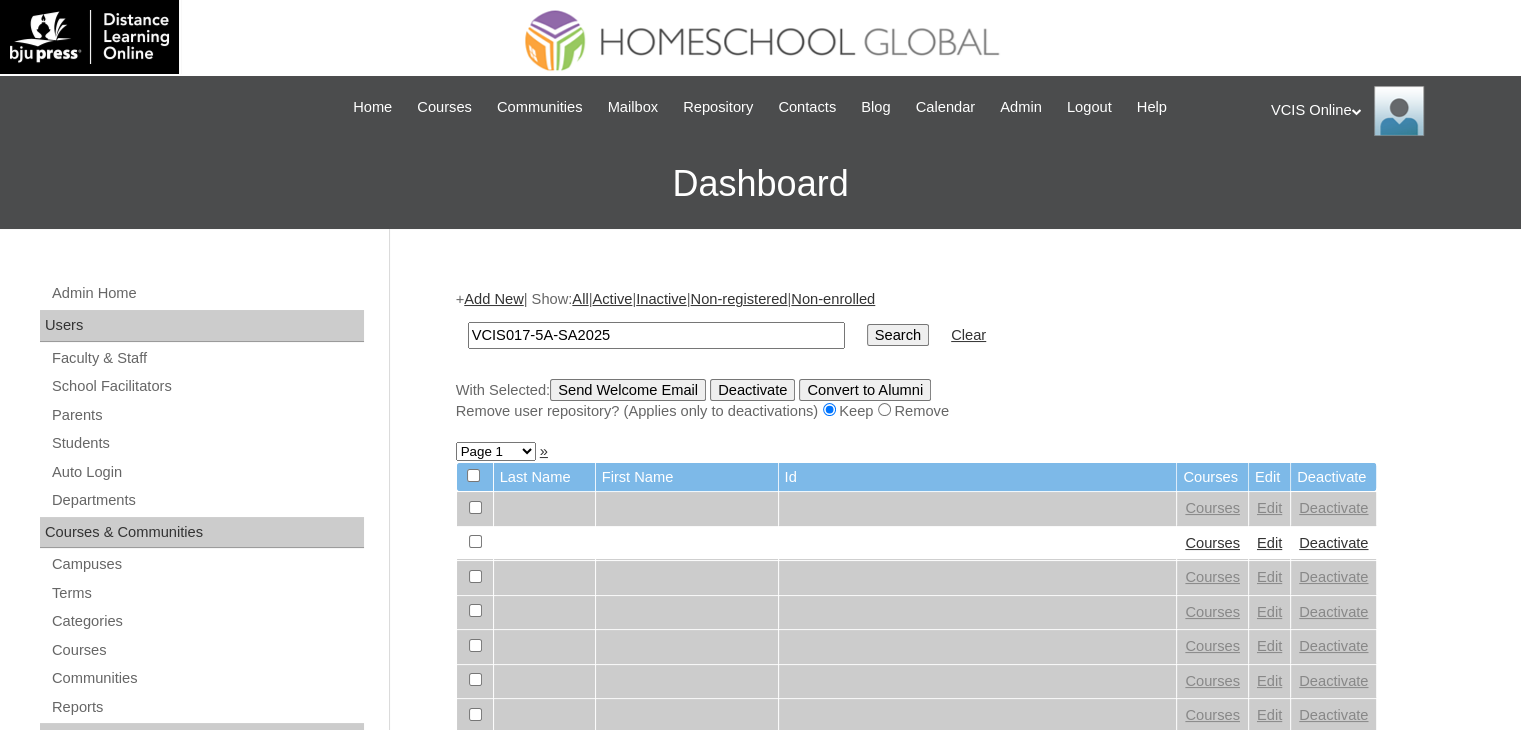 click on "Search" at bounding box center [898, 335] 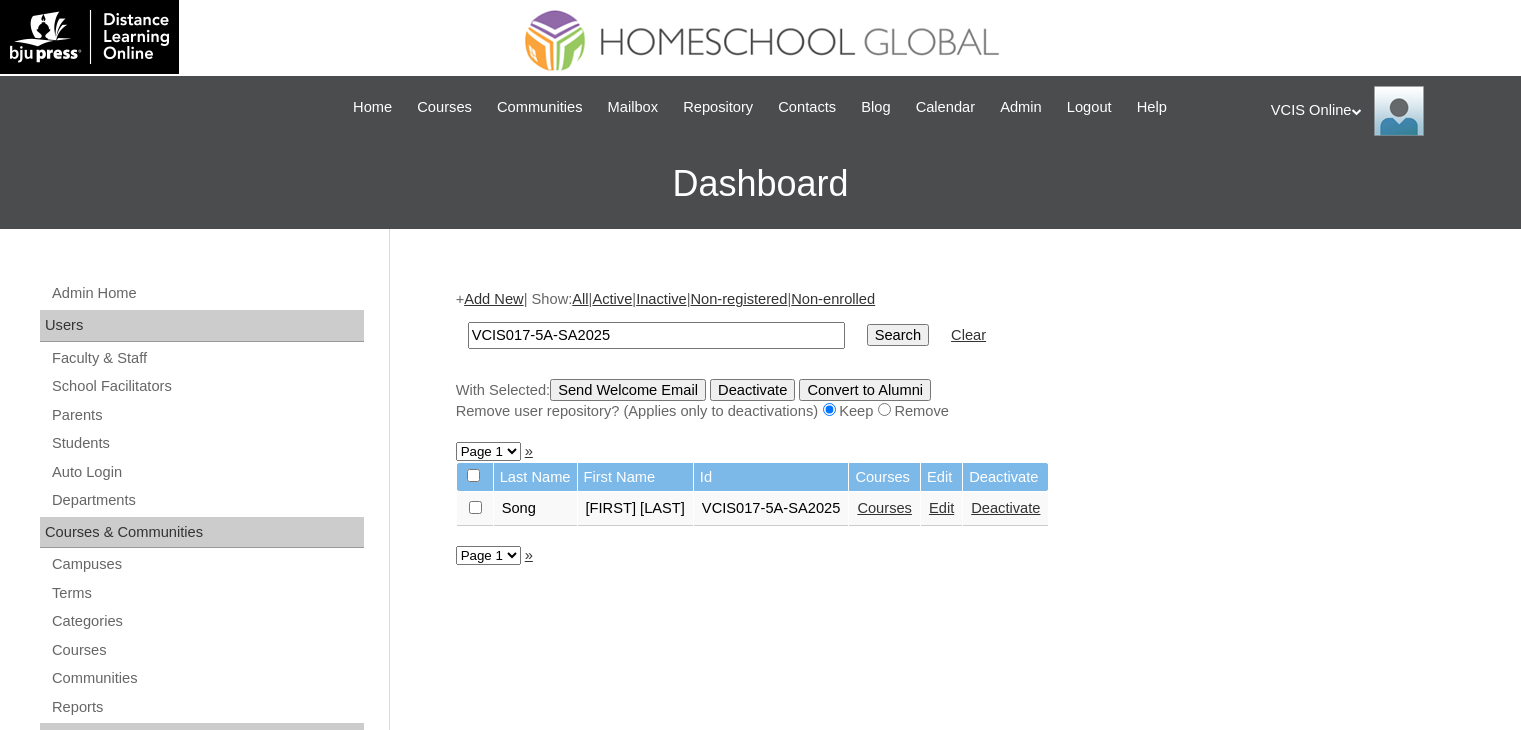 scroll, scrollTop: 0, scrollLeft: 0, axis: both 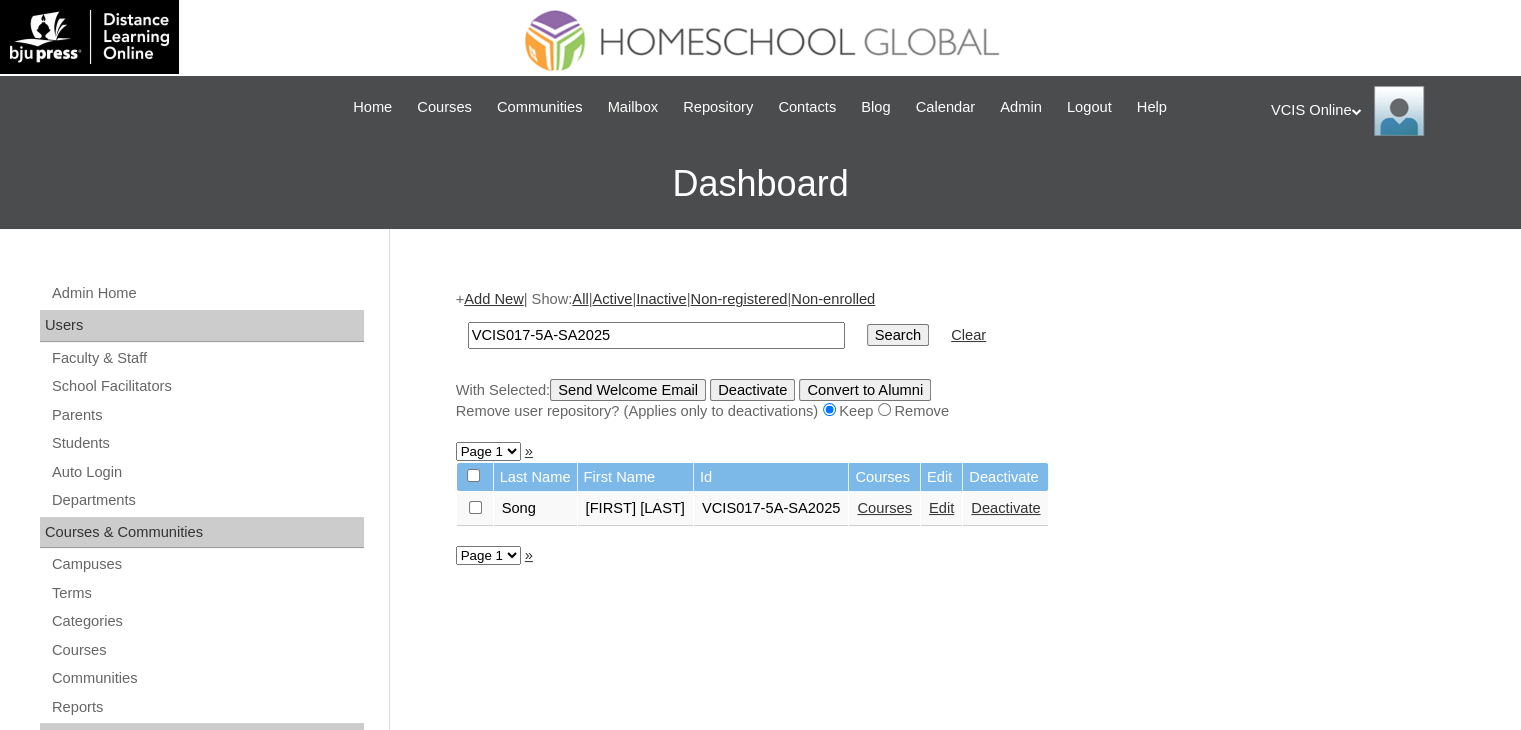 click on "Courses" at bounding box center [884, 508] 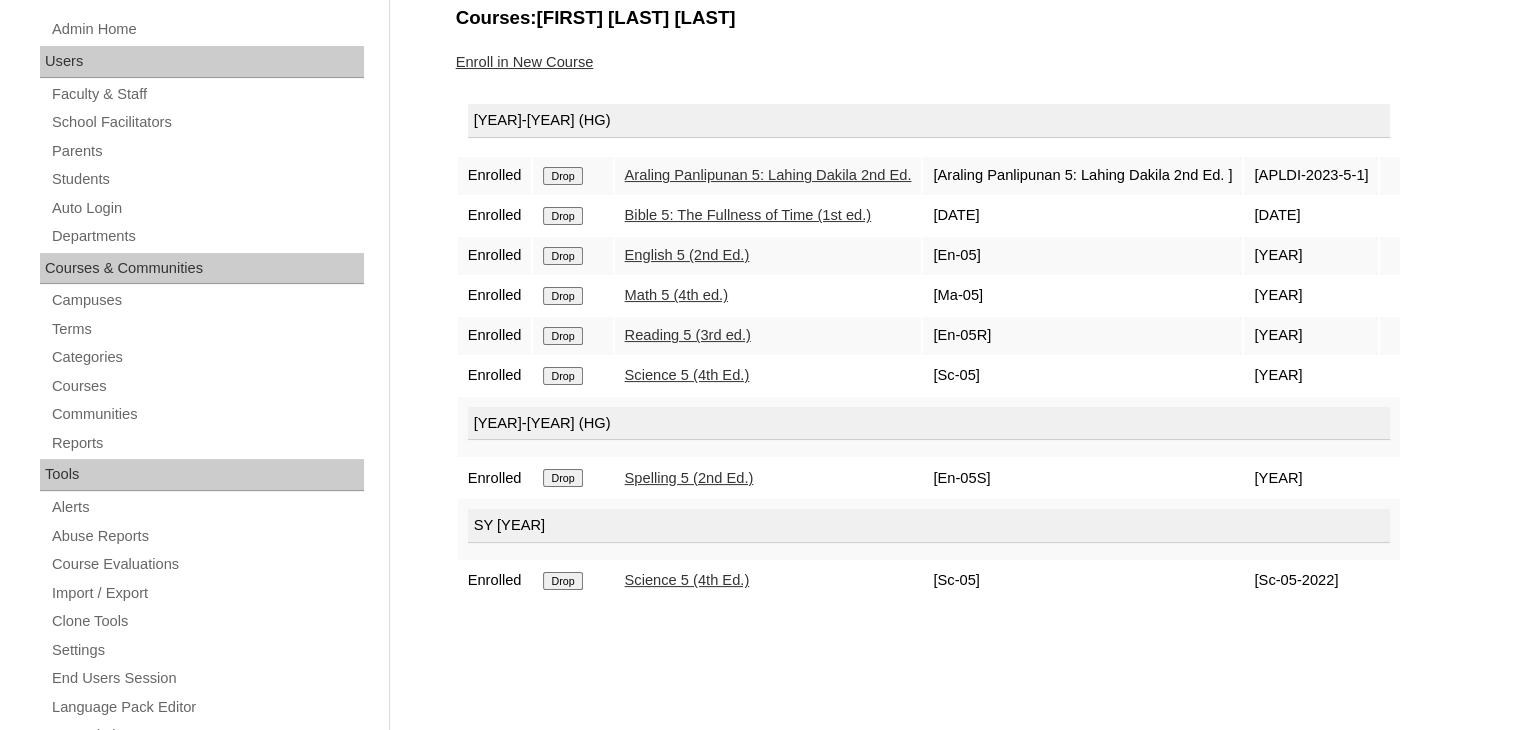 scroll, scrollTop: 500, scrollLeft: 0, axis: vertical 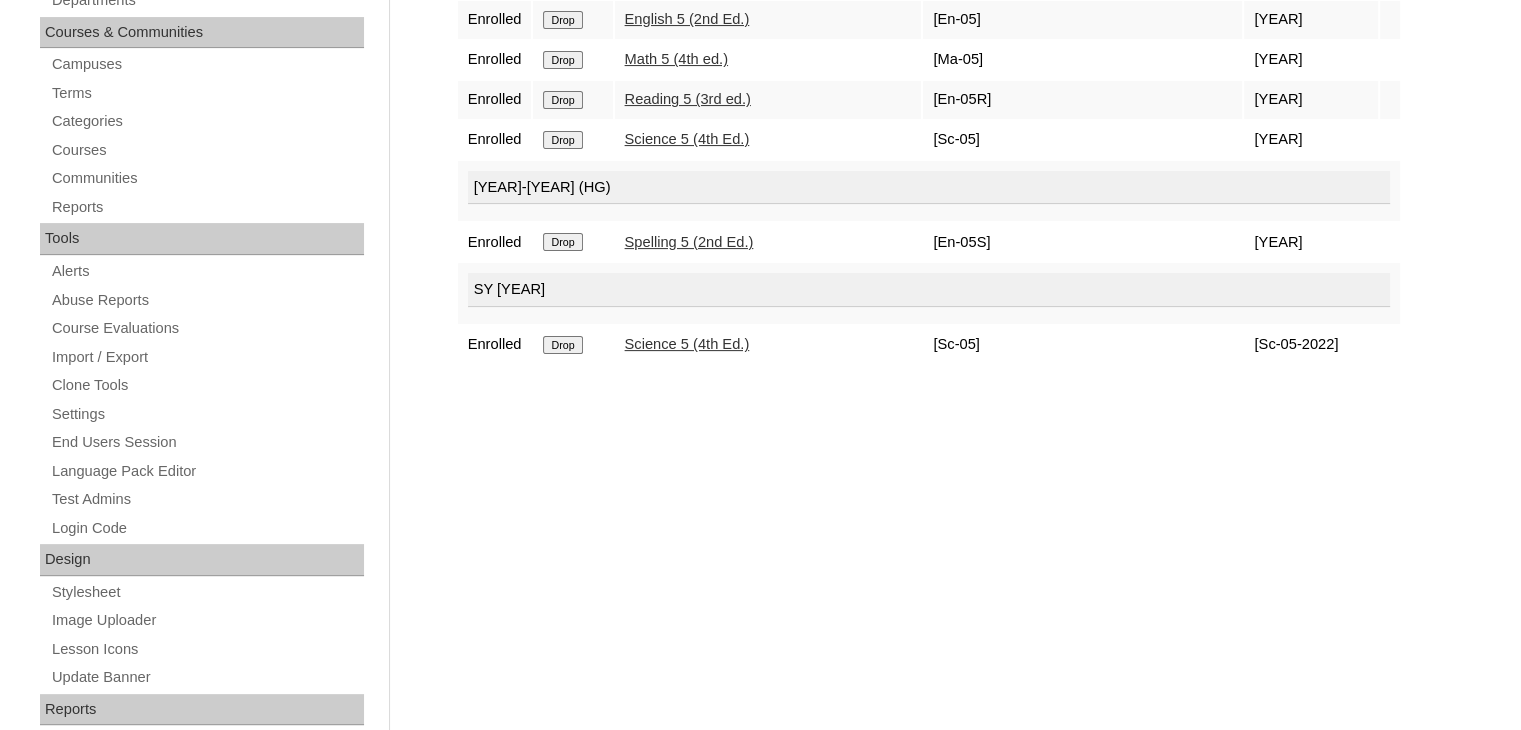 click on "Drop" at bounding box center (562, -60) 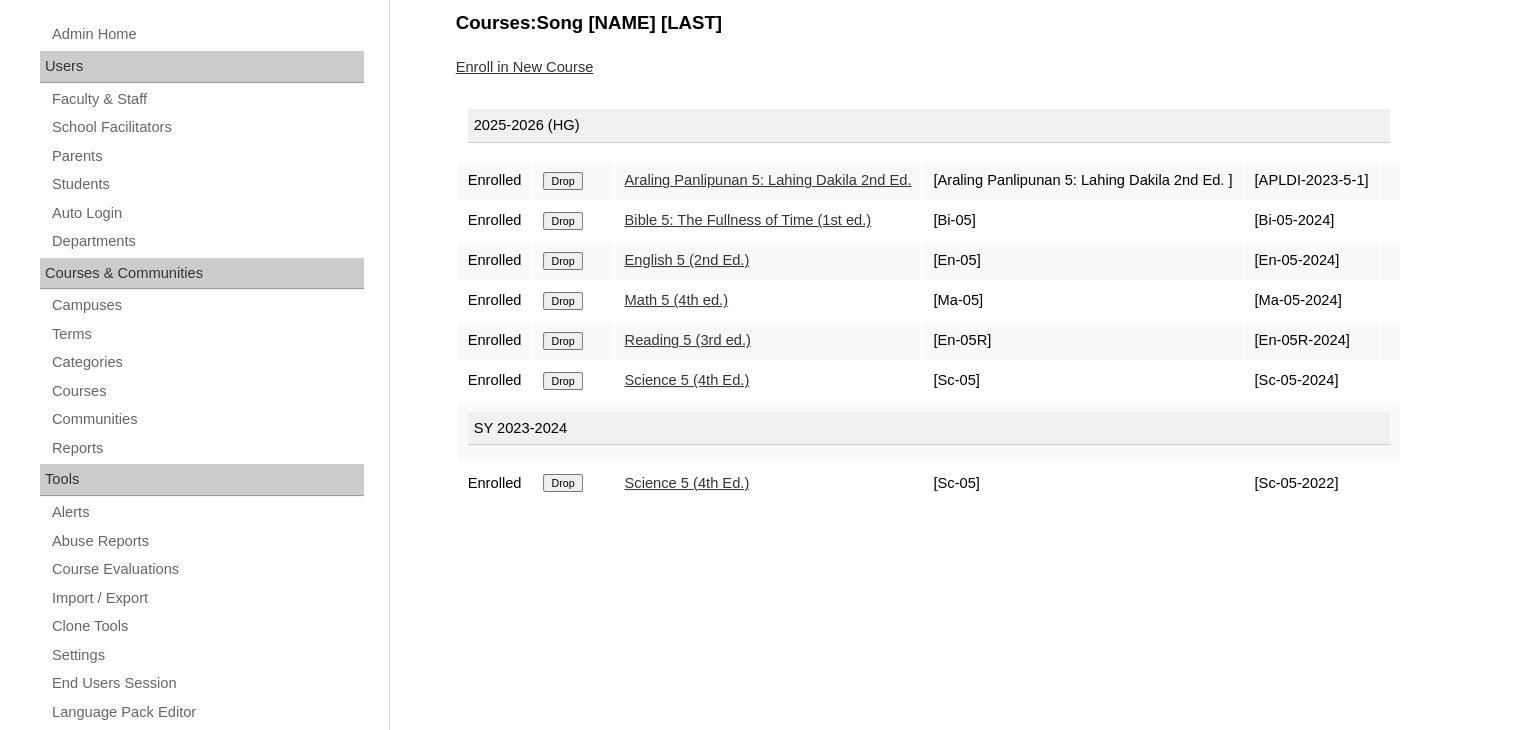 scroll, scrollTop: 400, scrollLeft: 0, axis: vertical 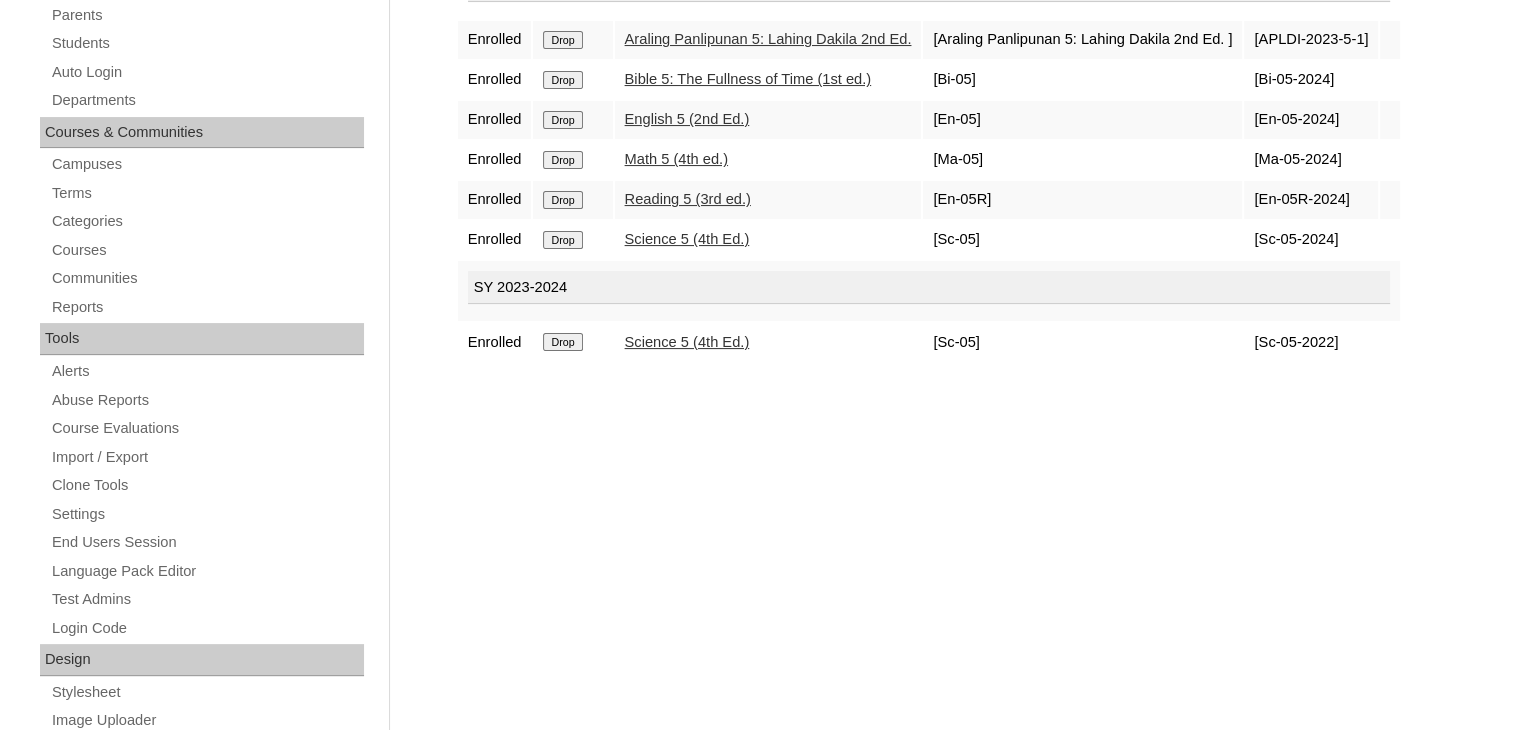 click on "Drop" at bounding box center [562, 40] 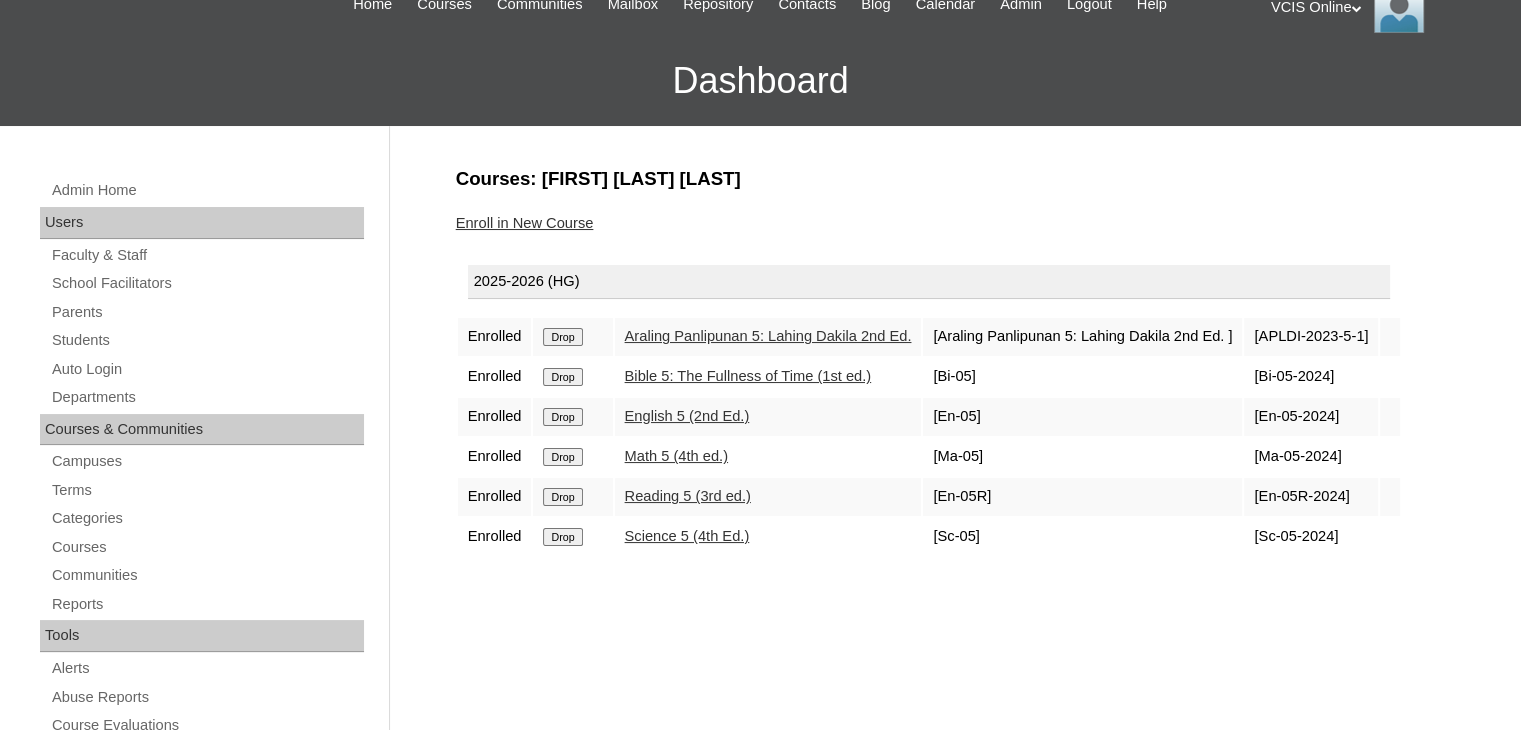 scroll, scrollTop: 200, scrollLeft: 0, axis: vertical 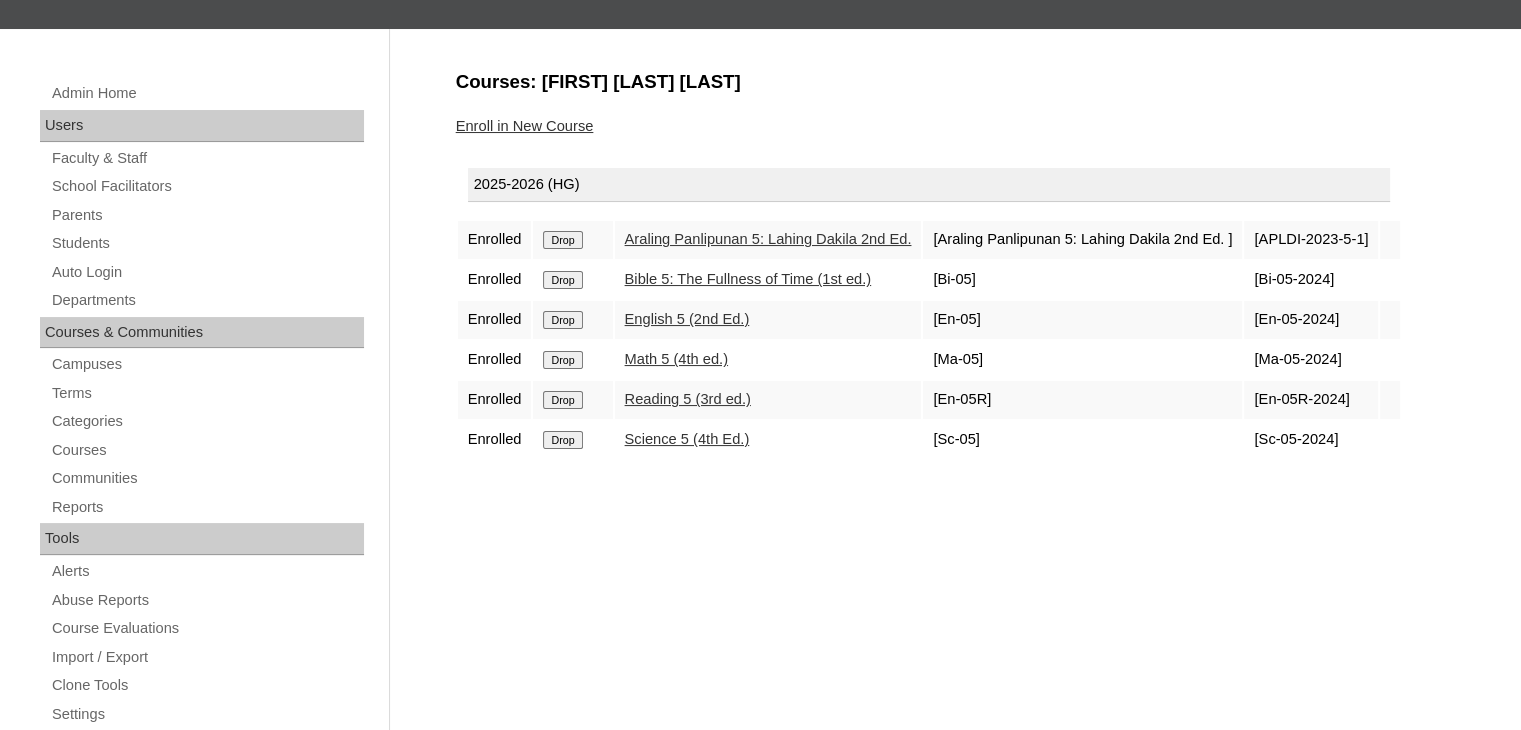 click on "Enroll in New Course" at bounding box center [525, 126] 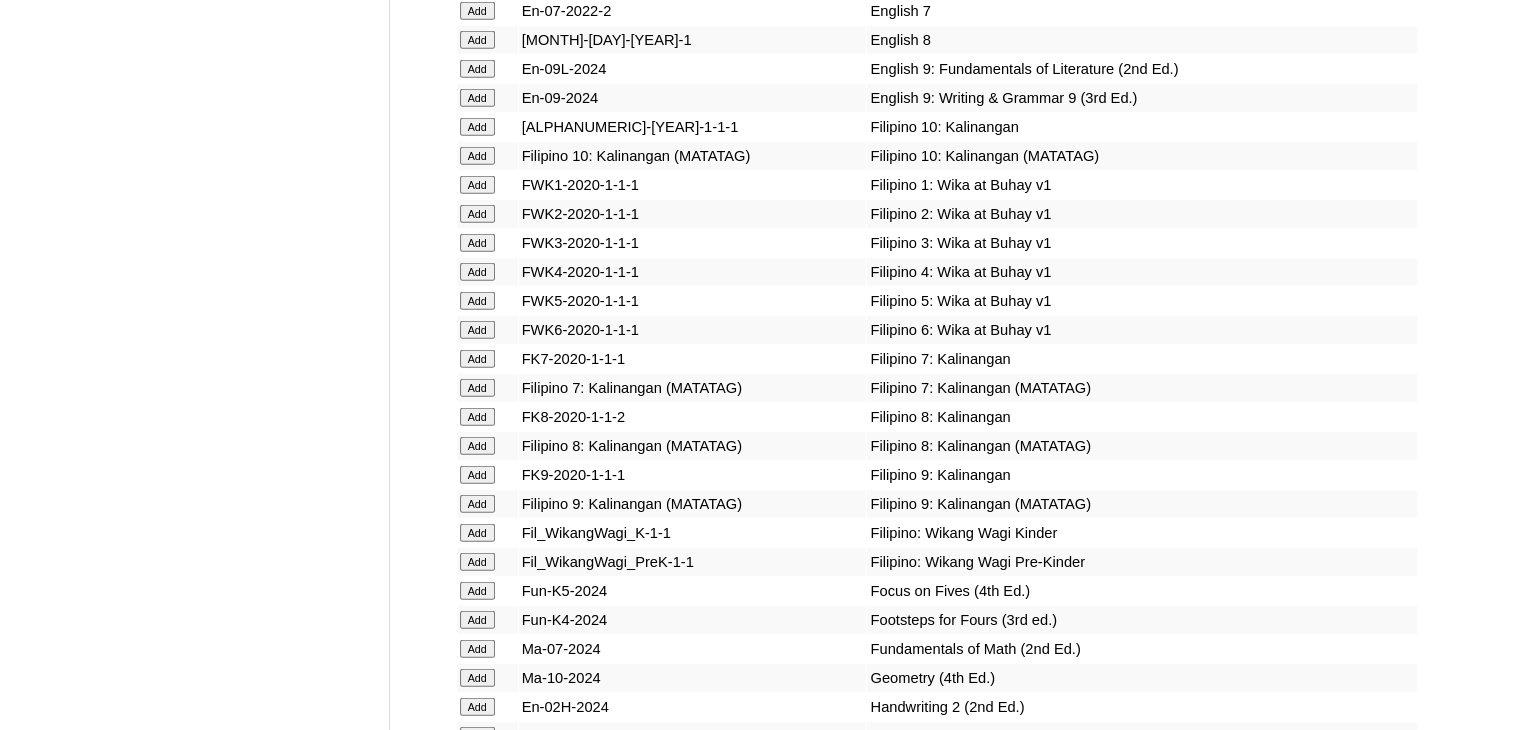 scroll, scrollTop: 5500, scrollLeft: 0, axis: vertical 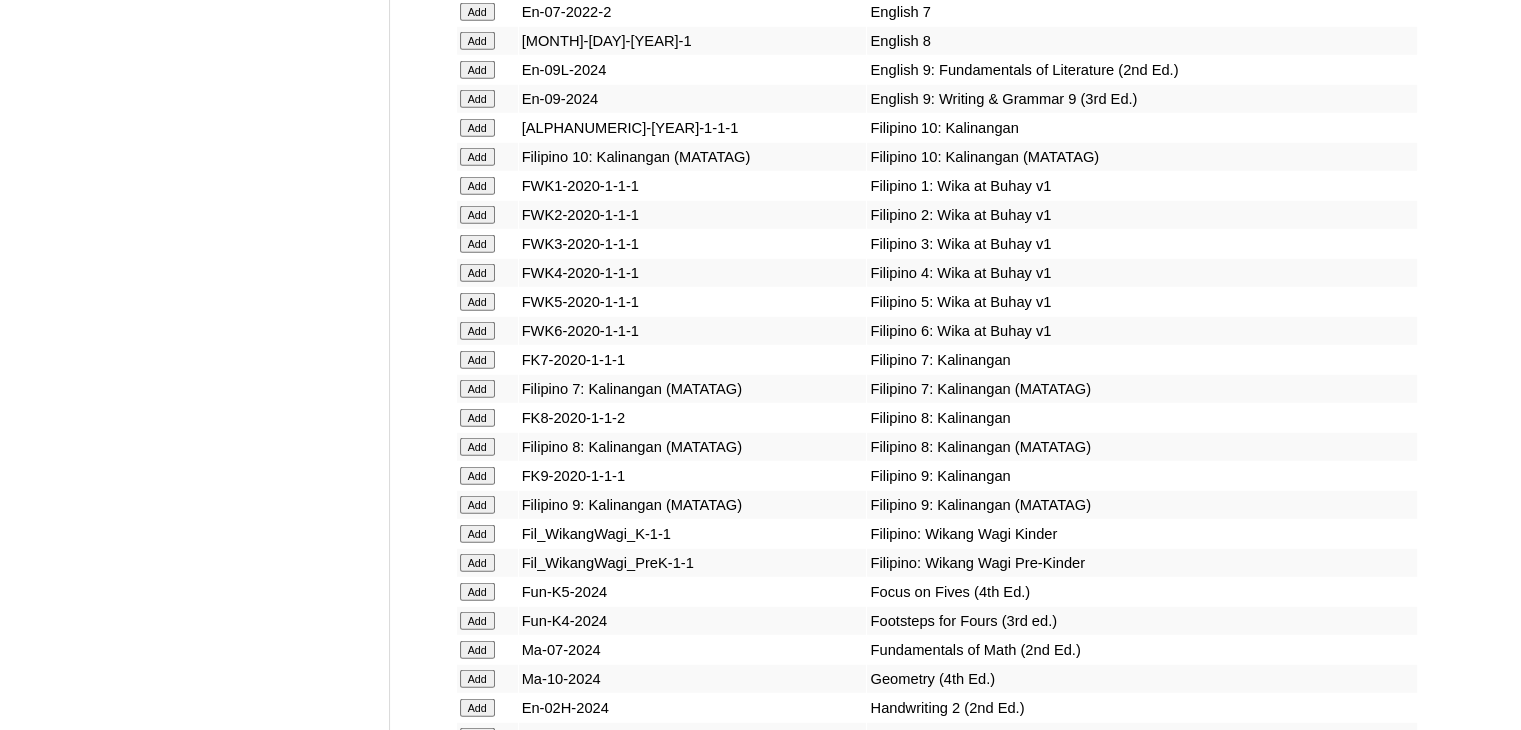 click on "Add" at bounding box center (477, -5124) 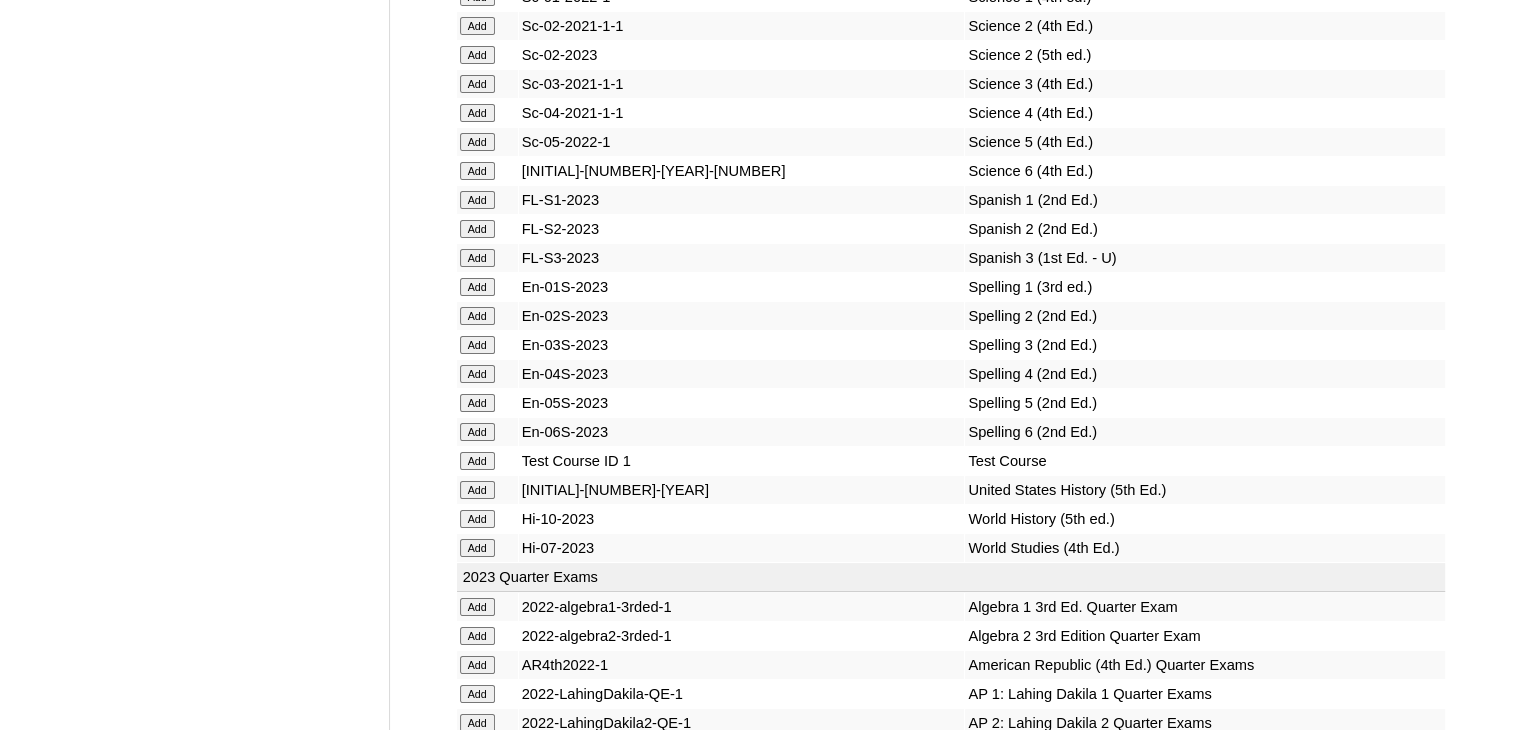 scroll, scrollTop: 15200, scrollLeft: 0, axis: vertical 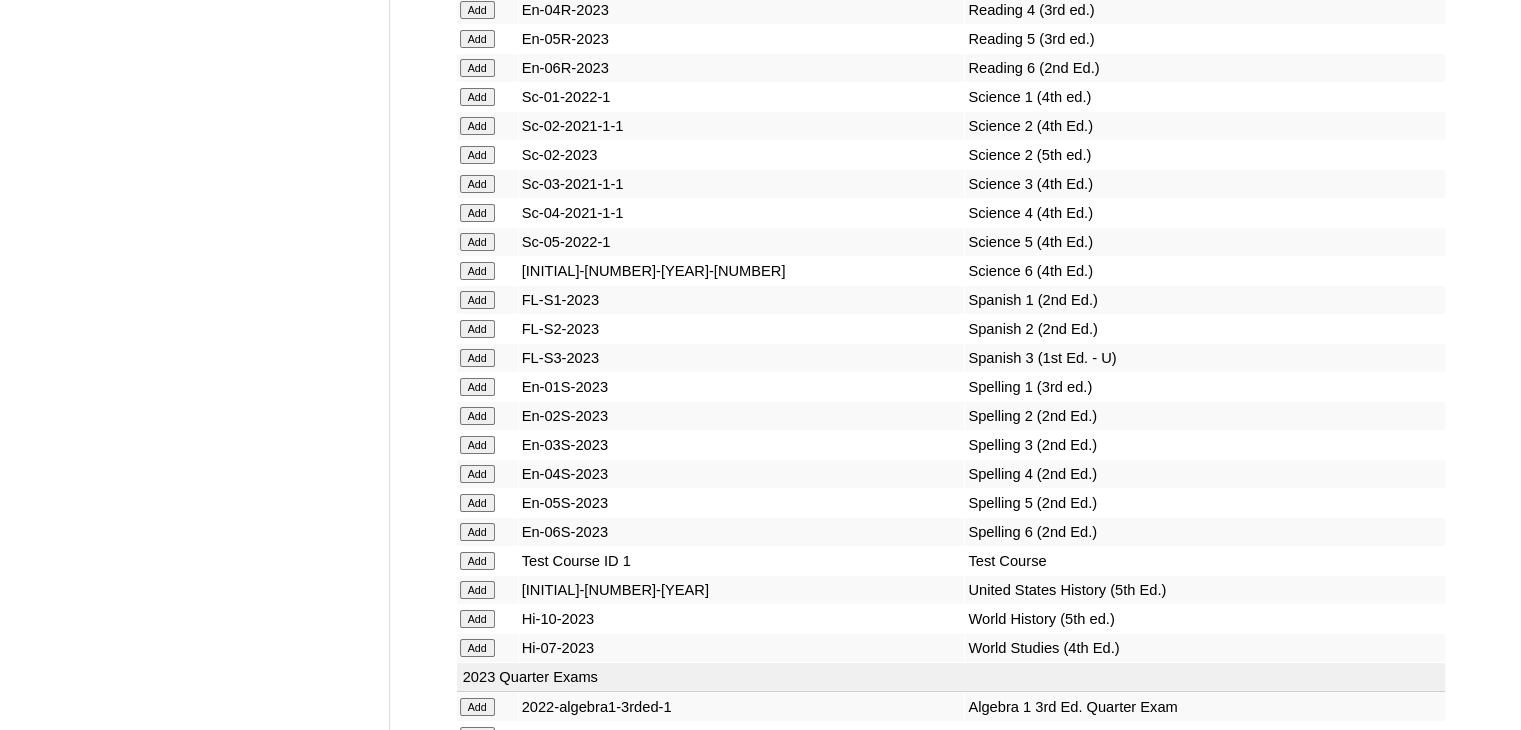 click on "Add" at bounding box center [477, -14824] 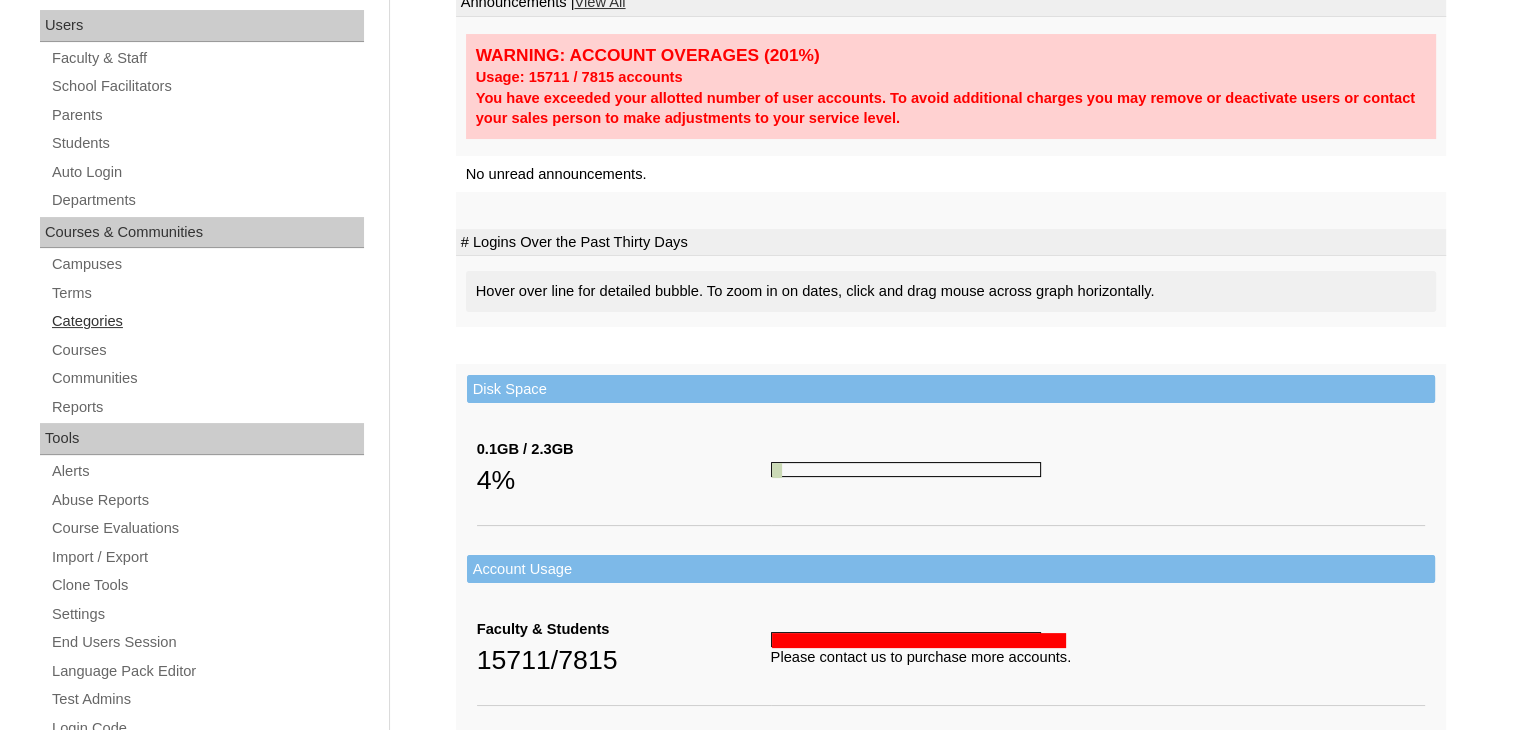 scroll, scrollTop: 200, scrollLeft: 0, axis: vertical 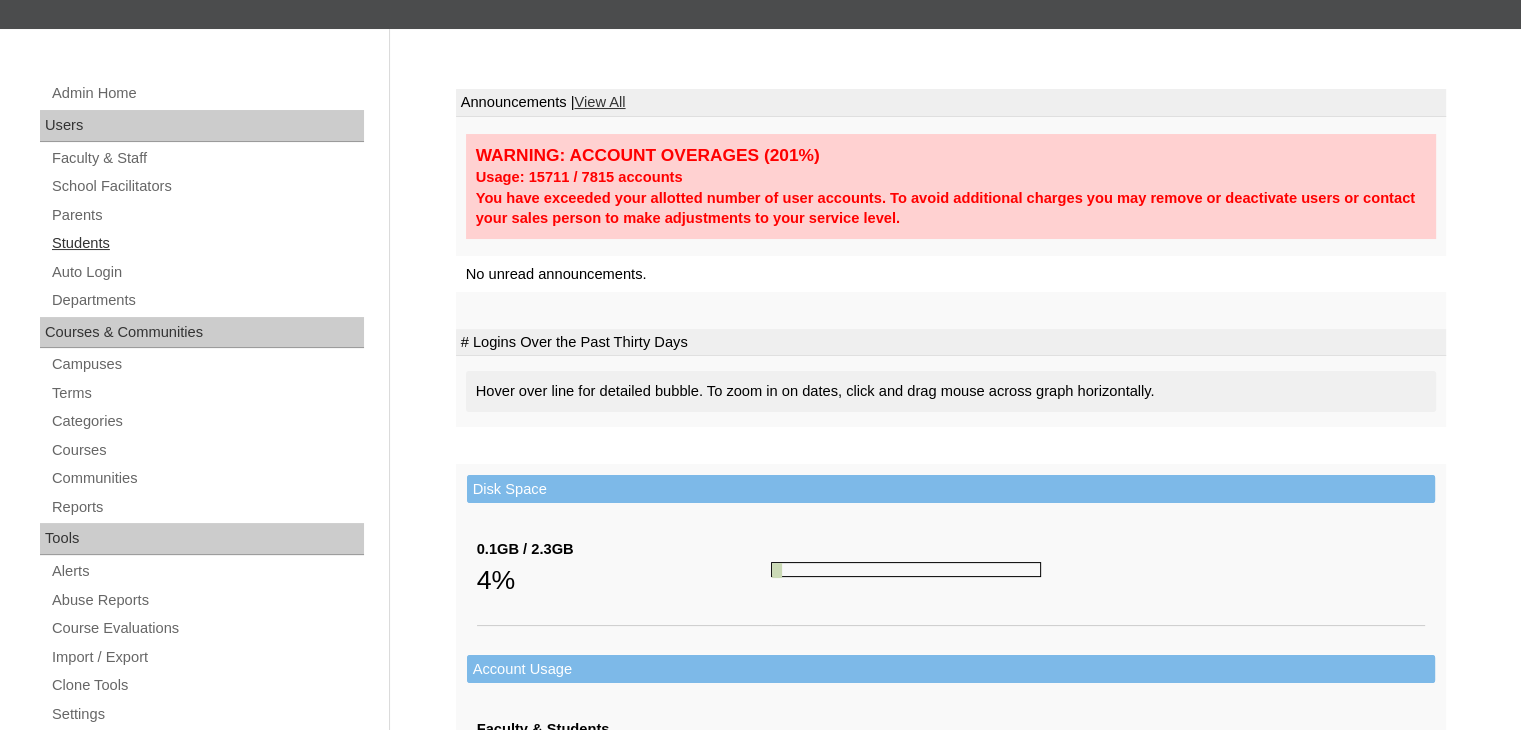 click on "Students" at bounding box center [207, 243] 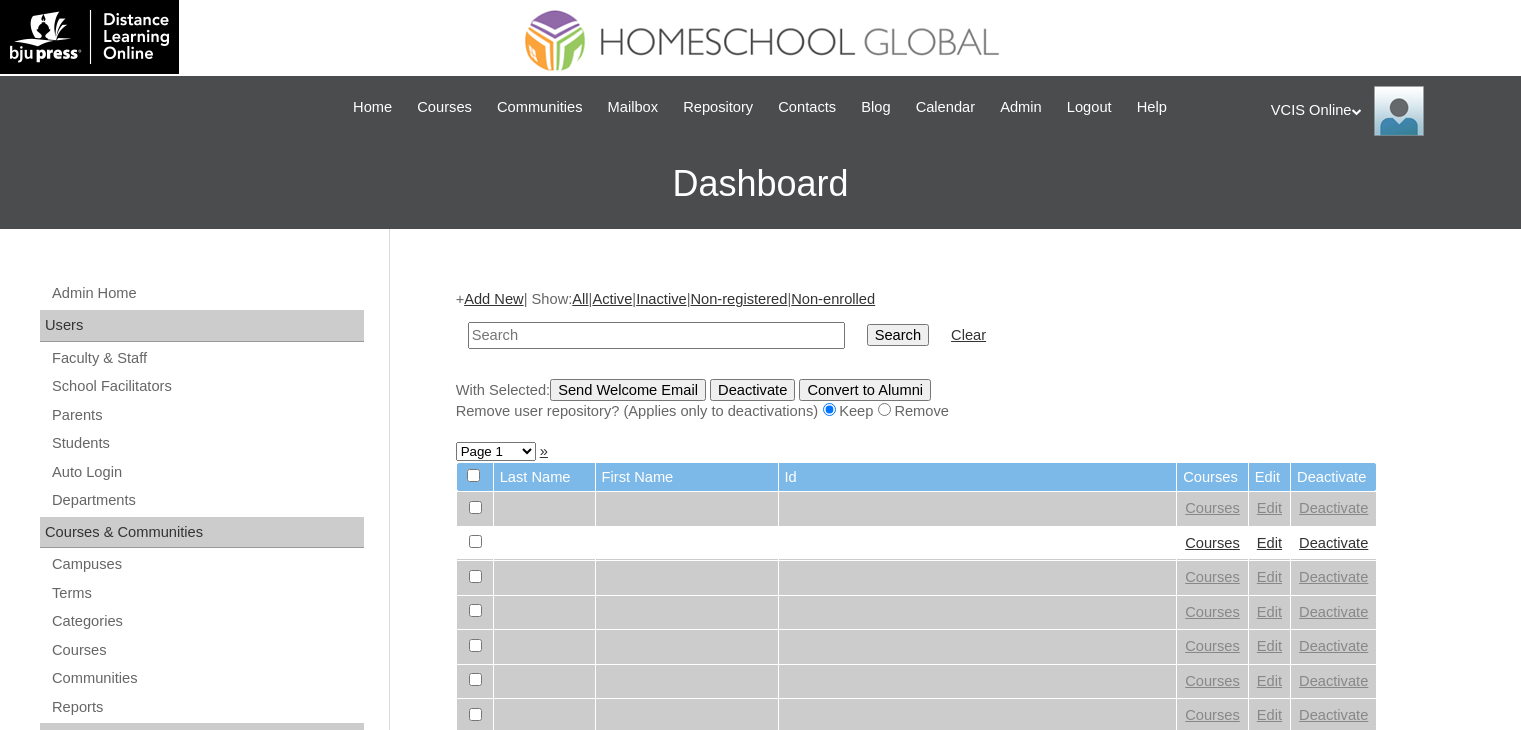 scroll, scrollTop: 0, scrollLeft: 0, axis: both 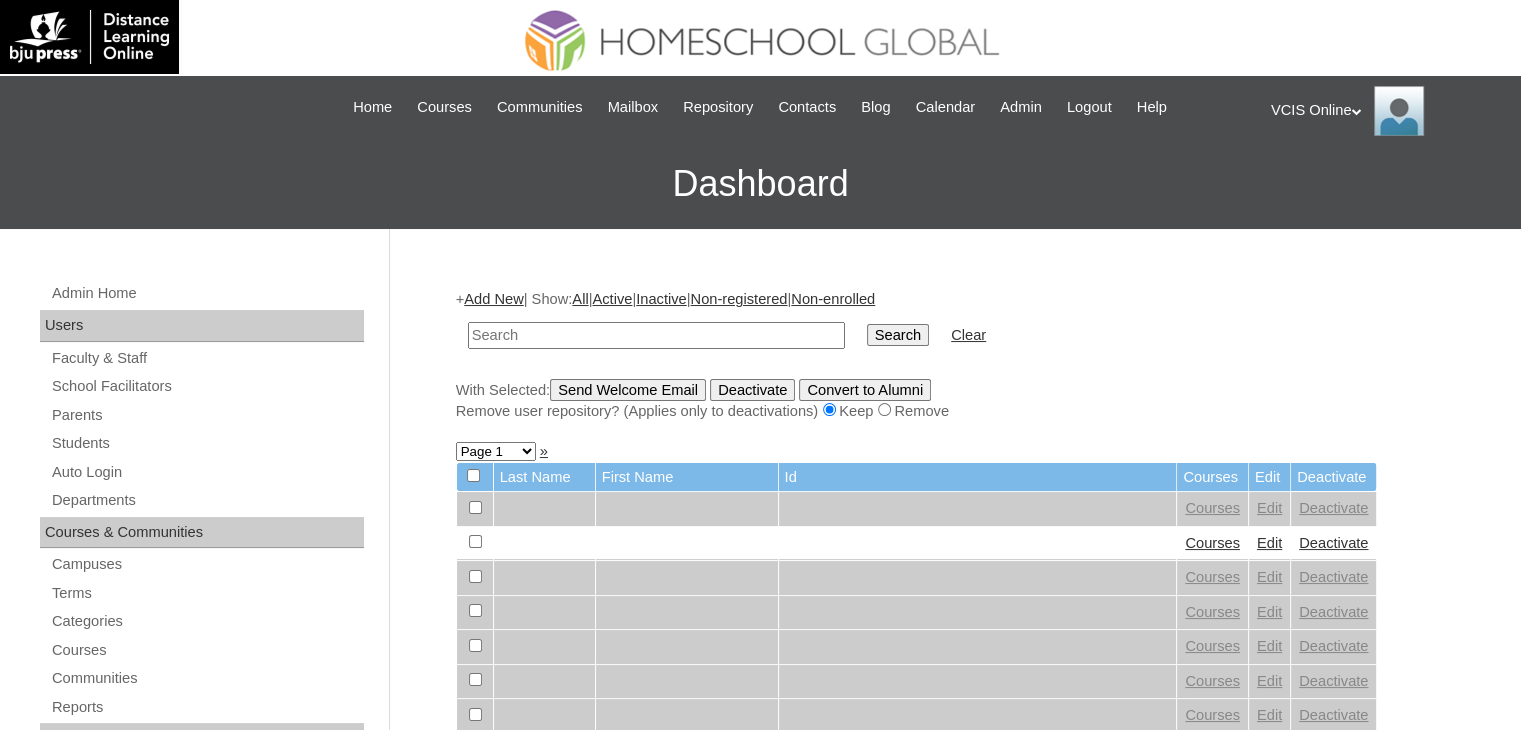 click at bounding box center [656, 335] 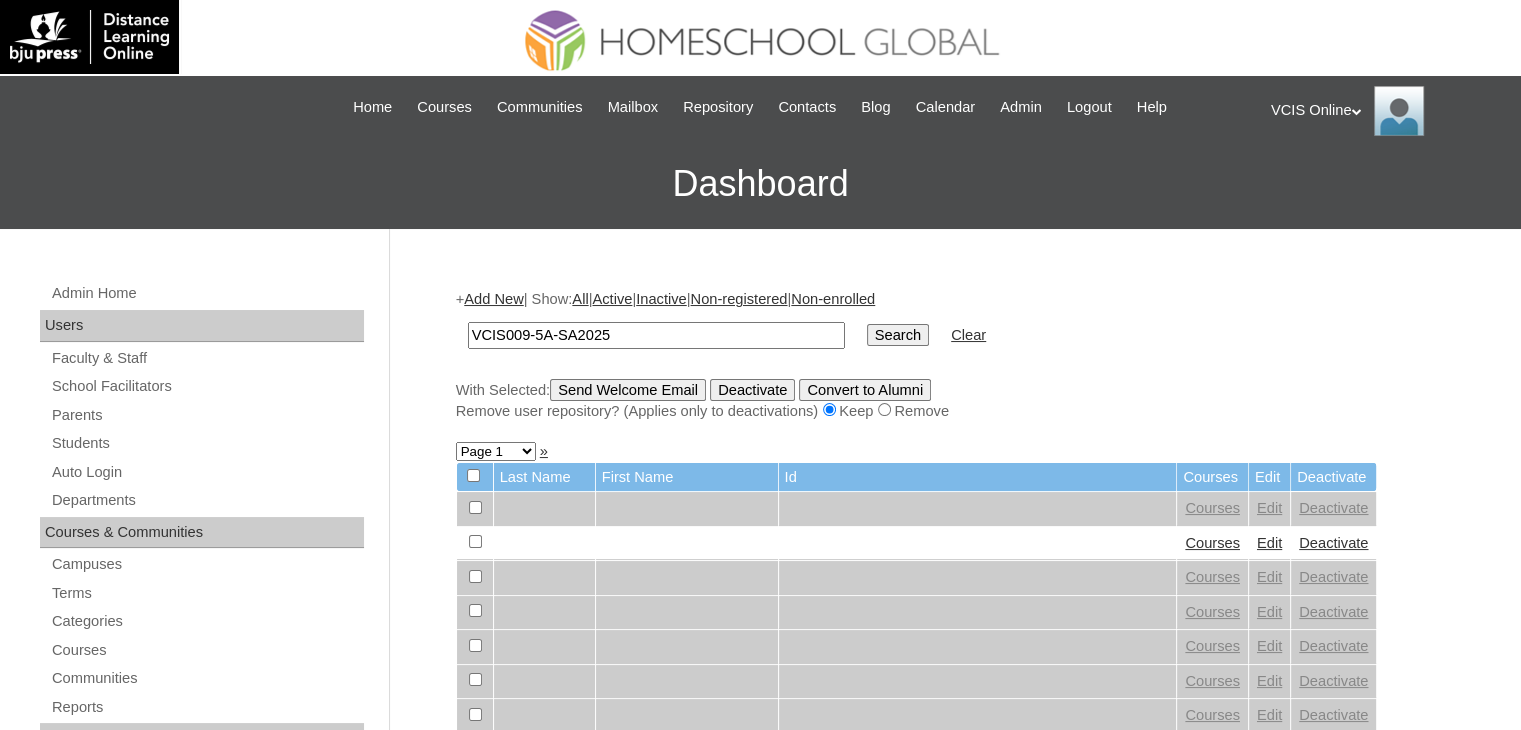 click on "VCIS009-5A-SA2025" at bounding box center [656, 335] 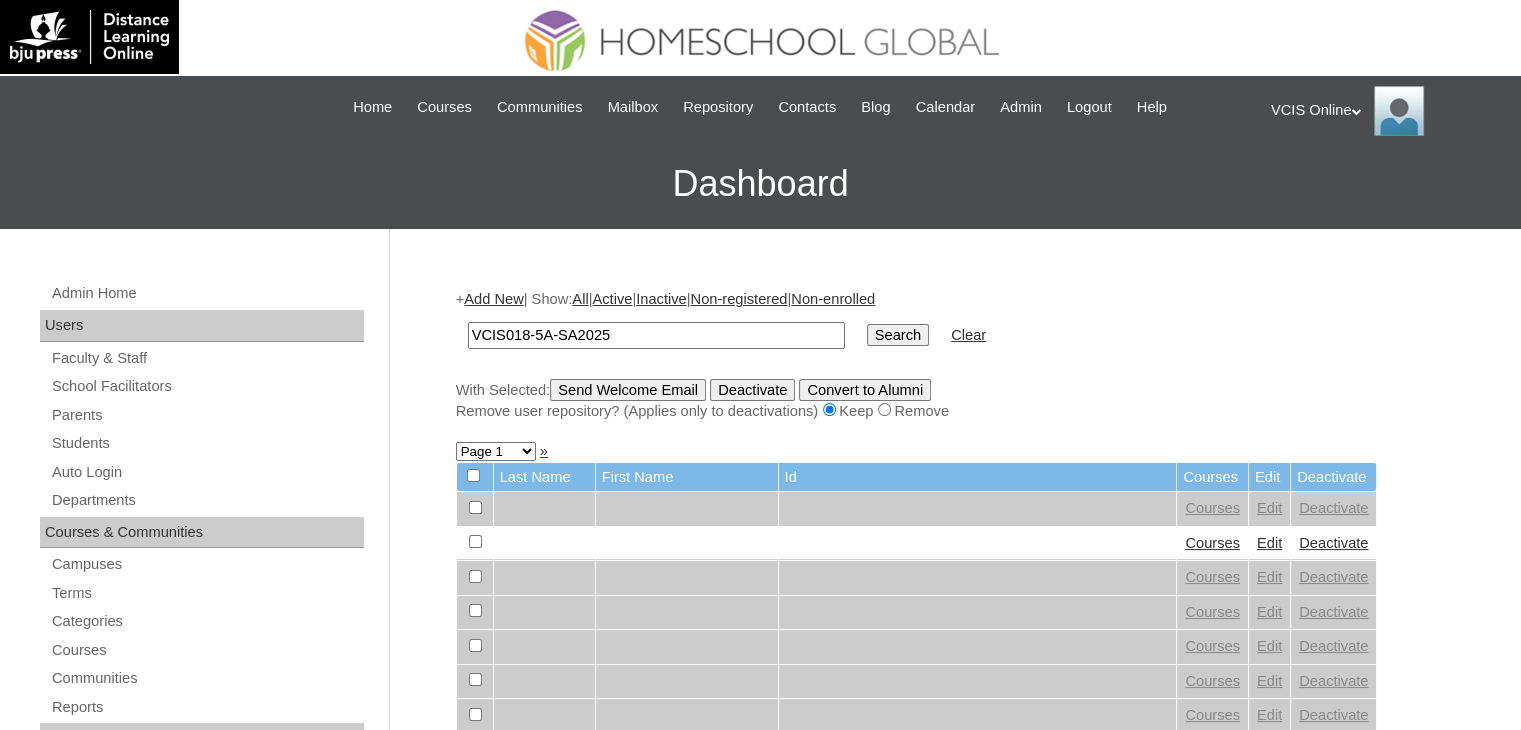 type on "VCIS018-5A-SA2025" 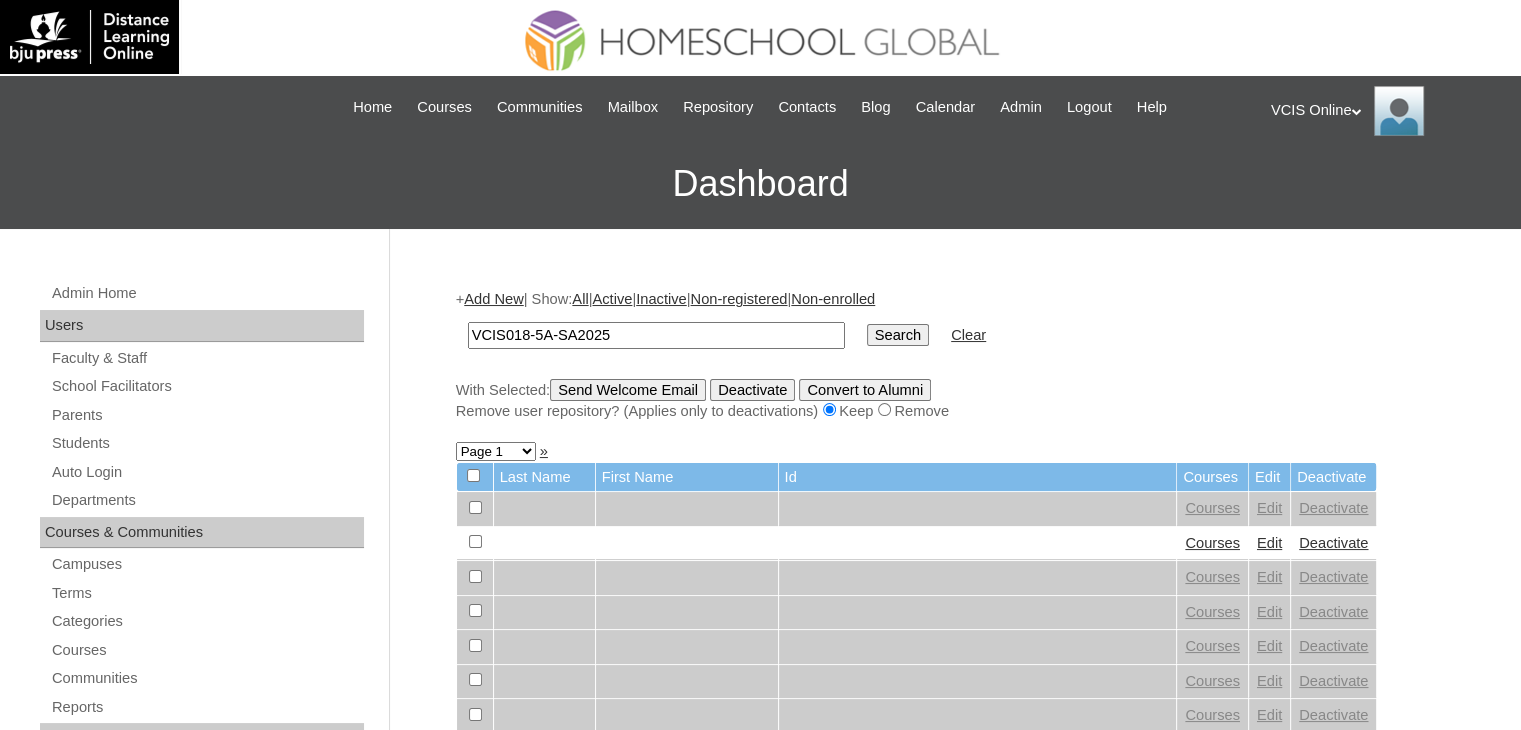 click on "Search" at bounding box center [898, 335] 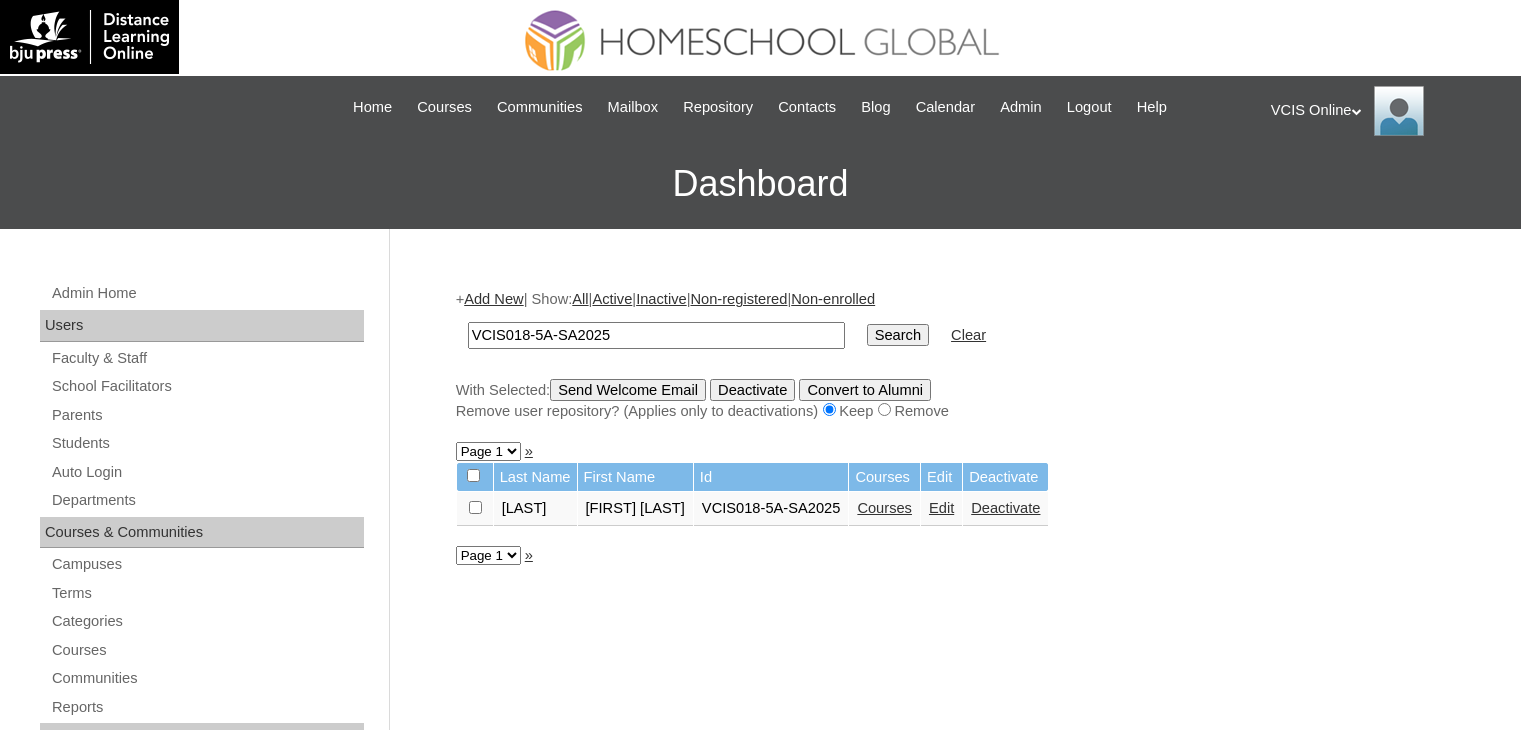 scroll, scrollTop: 0, scrollLeft: 0, axis: both 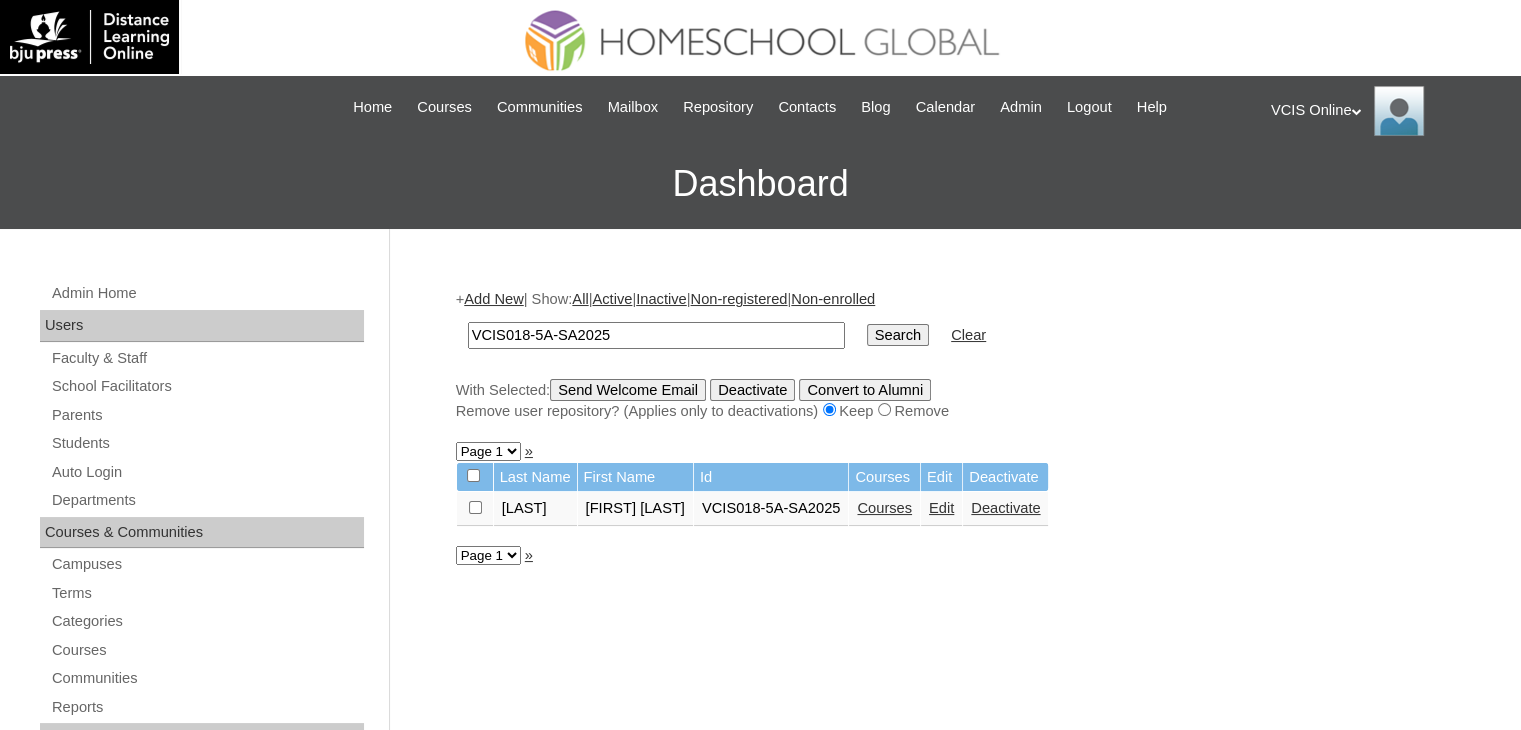 click on "Courses" at bounding box center (884, 508) 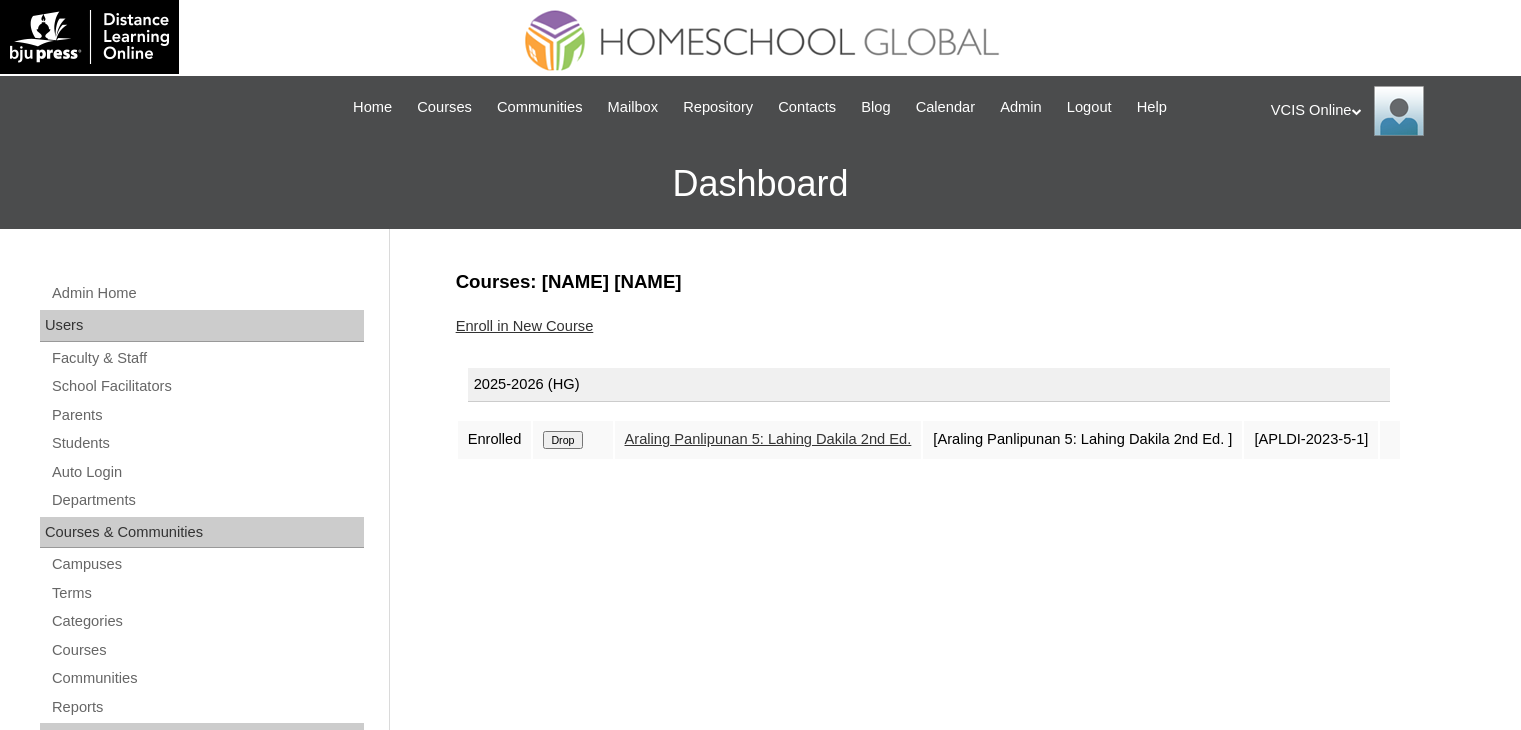 scroll, scrollTop: 0, scrollLeft: 0, axis: both 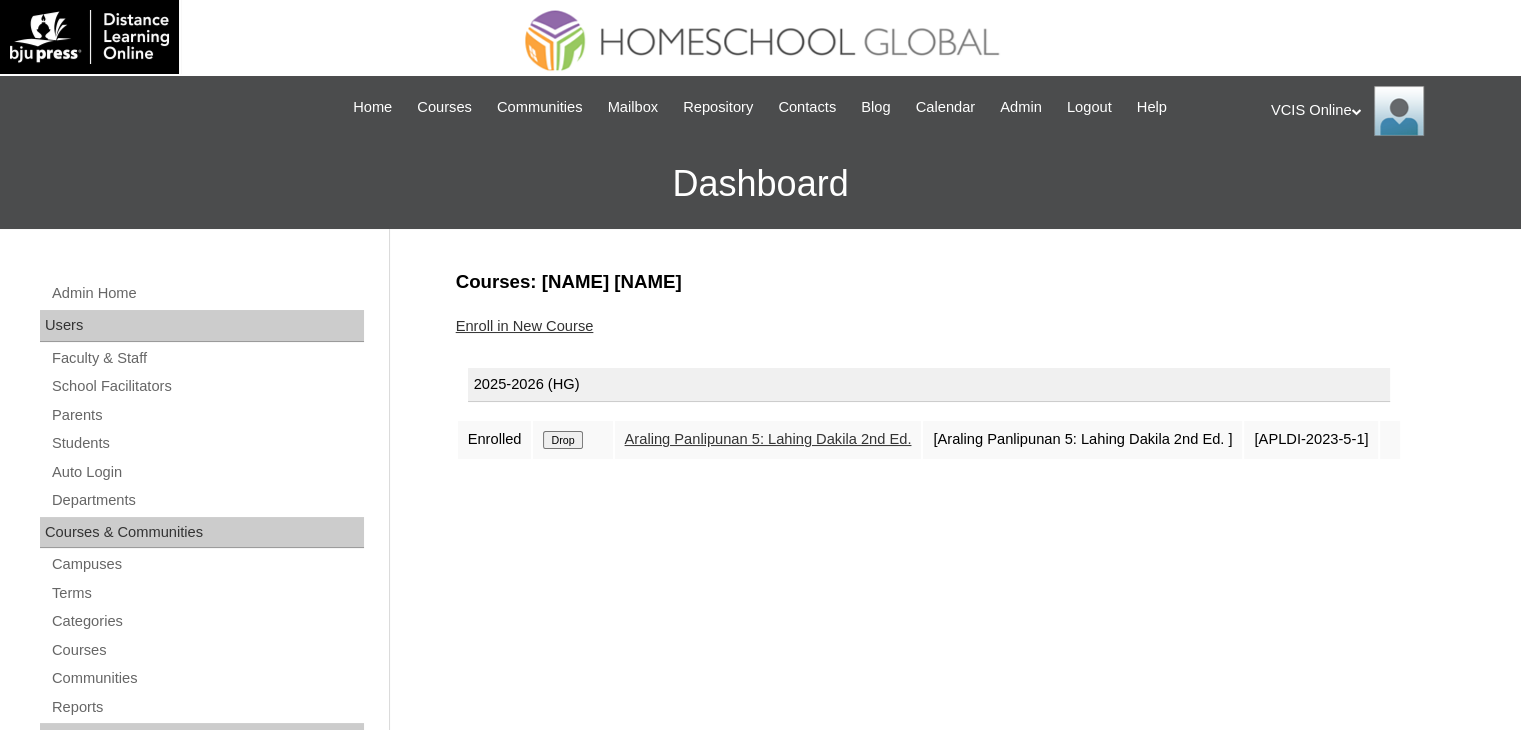 click on "Enroll in New Course" at bounding box center [525, 326] 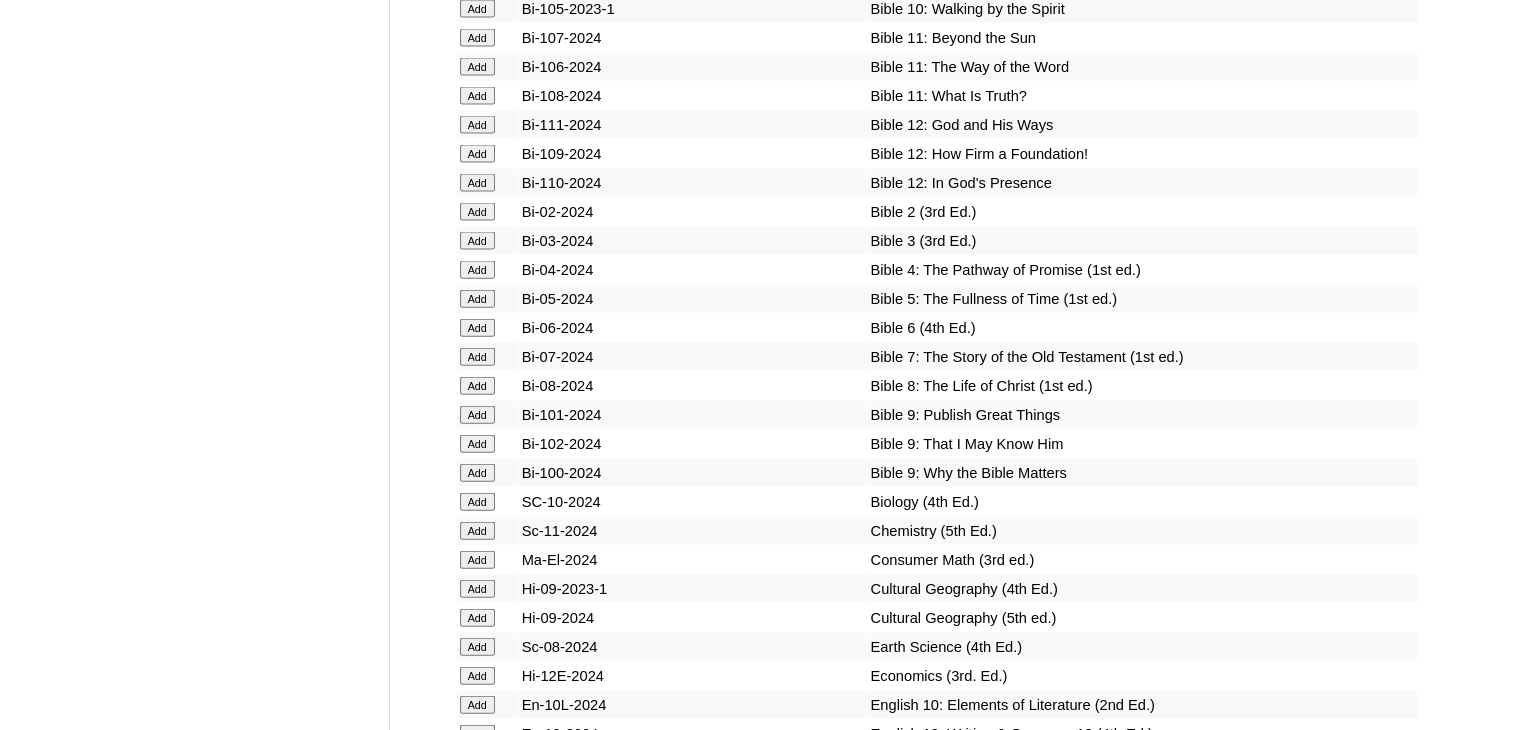 scroll, scrollTop: 4500, scrollLeft: 0, axis: vertical 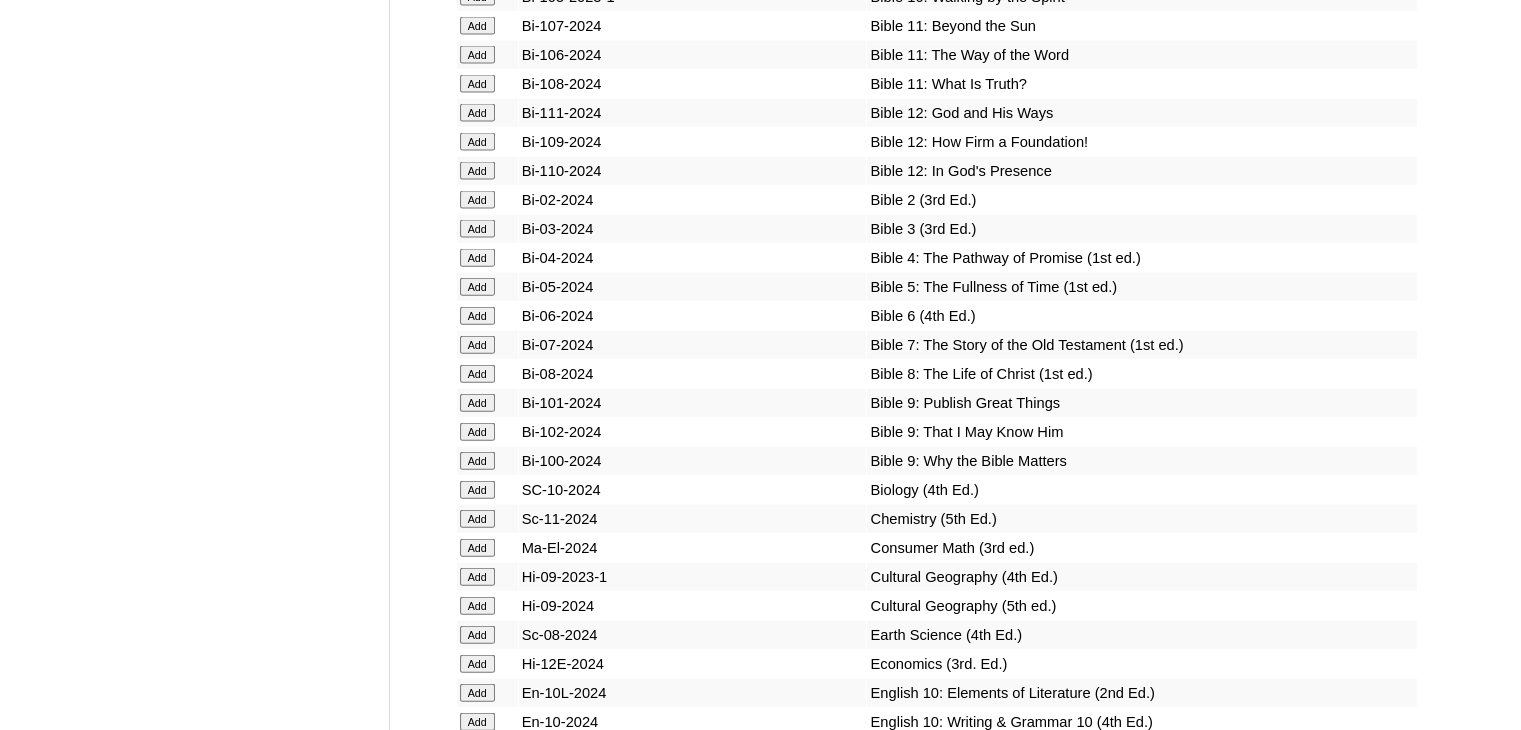 click on "Add" at bounding box center [477, -4124] 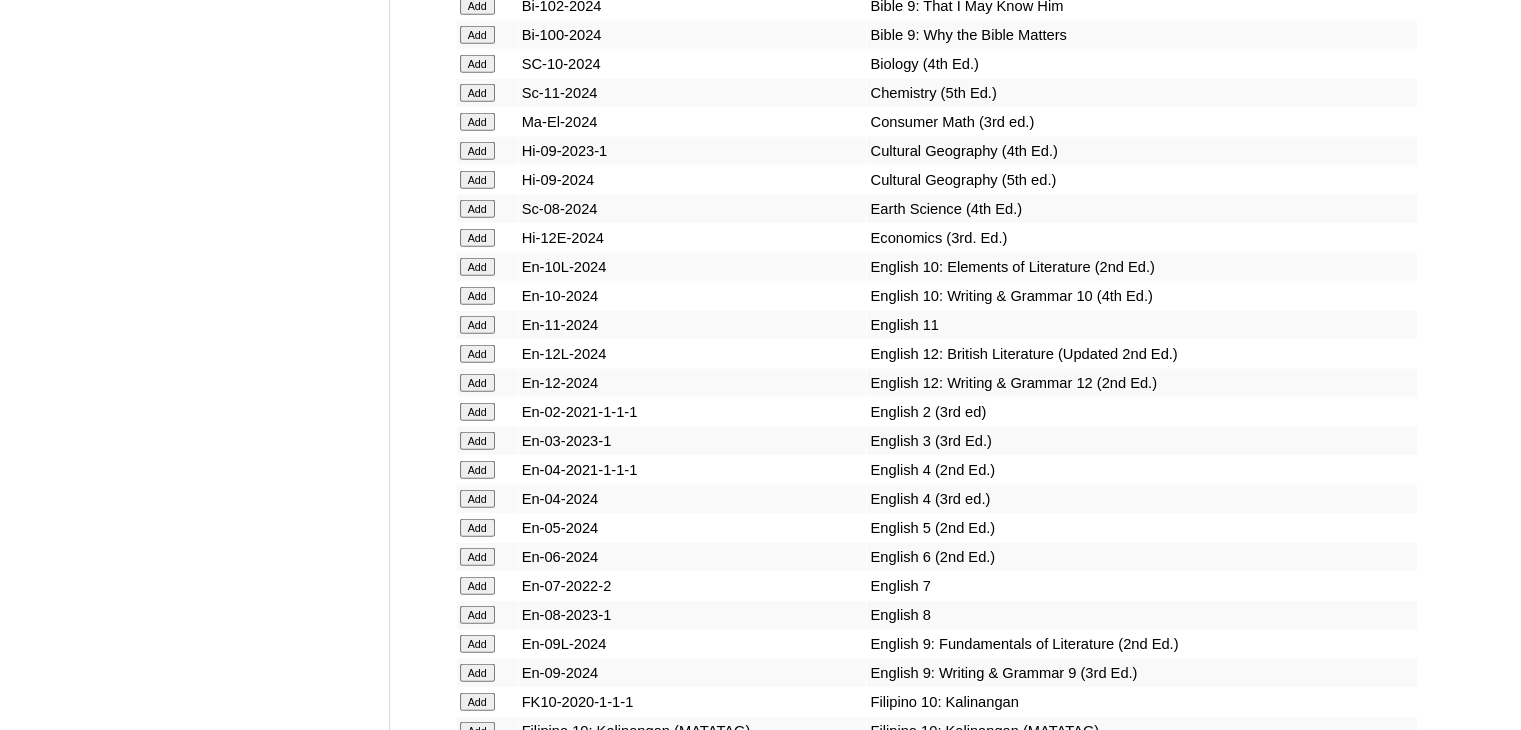 scroll, scrollTop: 5000, scrollLeft: 0, axis: vertical 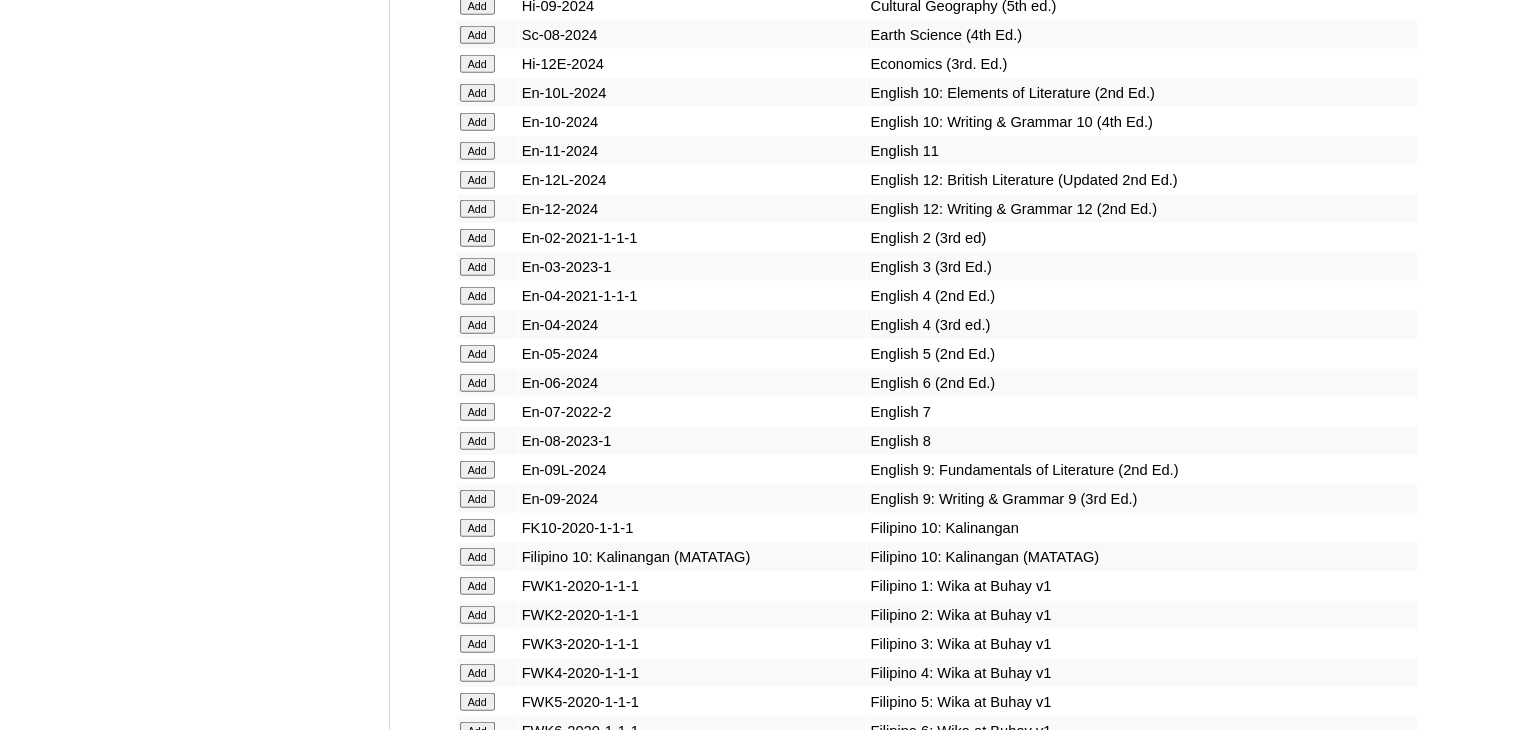 click on "Add" at bounding box center [477, -4724] 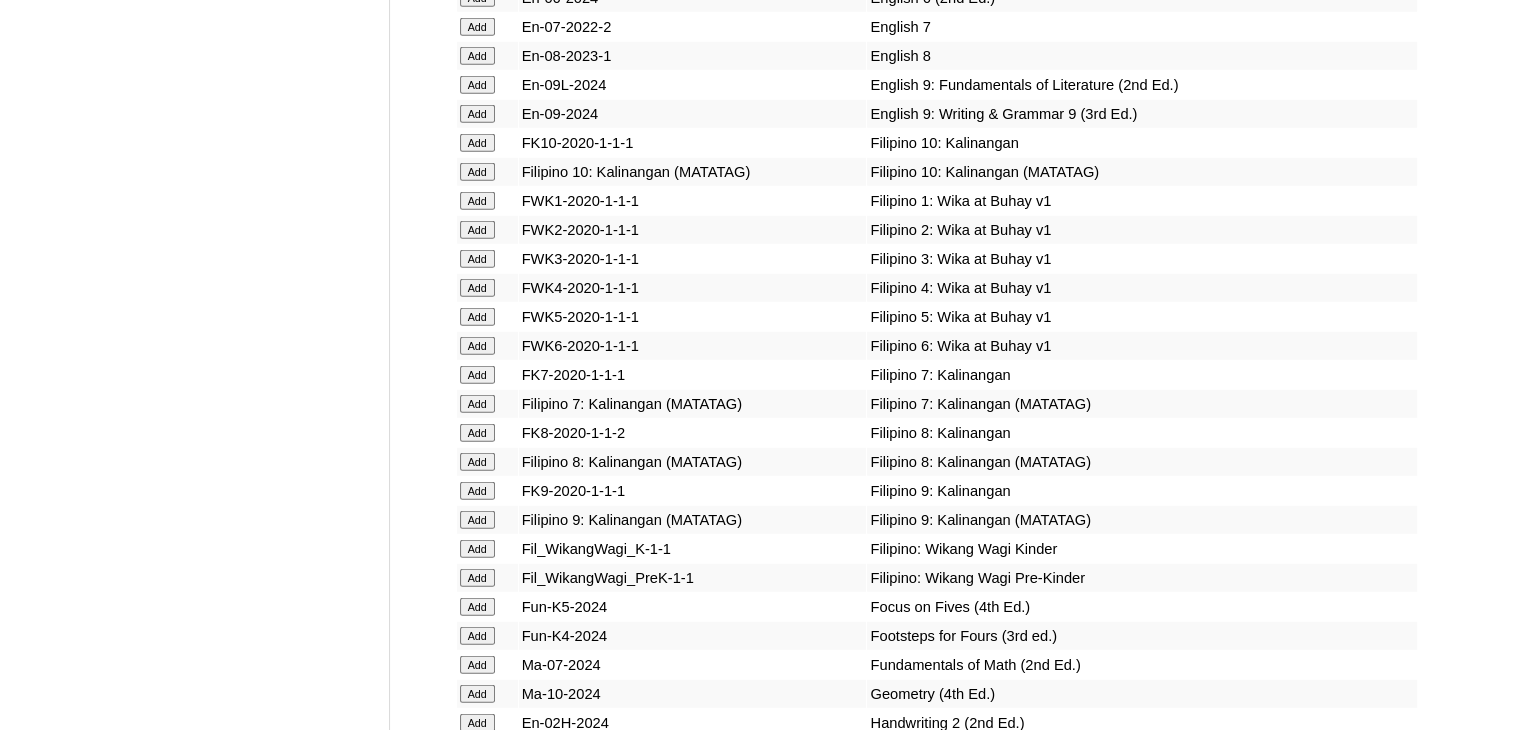 scroll, scrollTop: 5500, scrollLeft: 0, axis: vertical 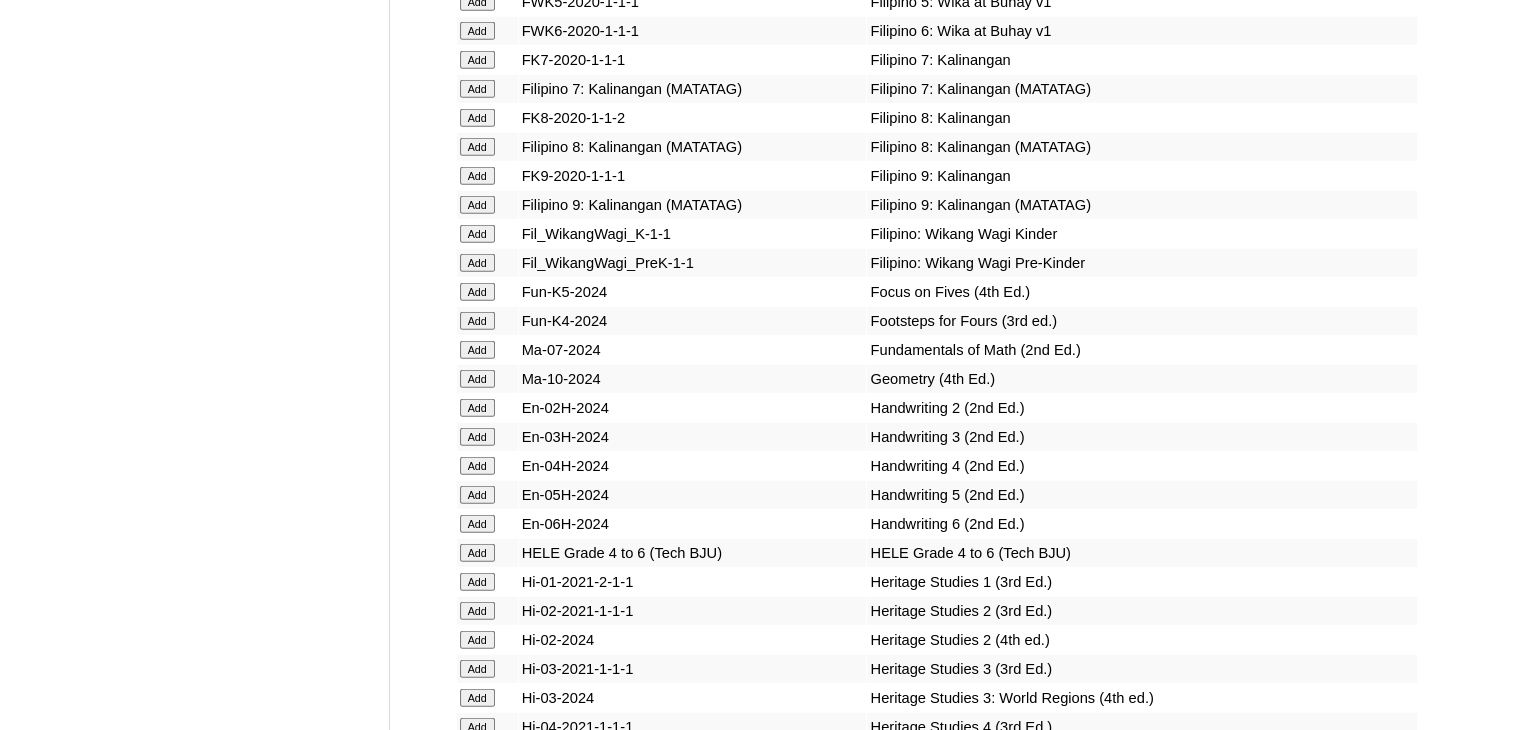 click on "Add" at bounding box center (477, -5424) 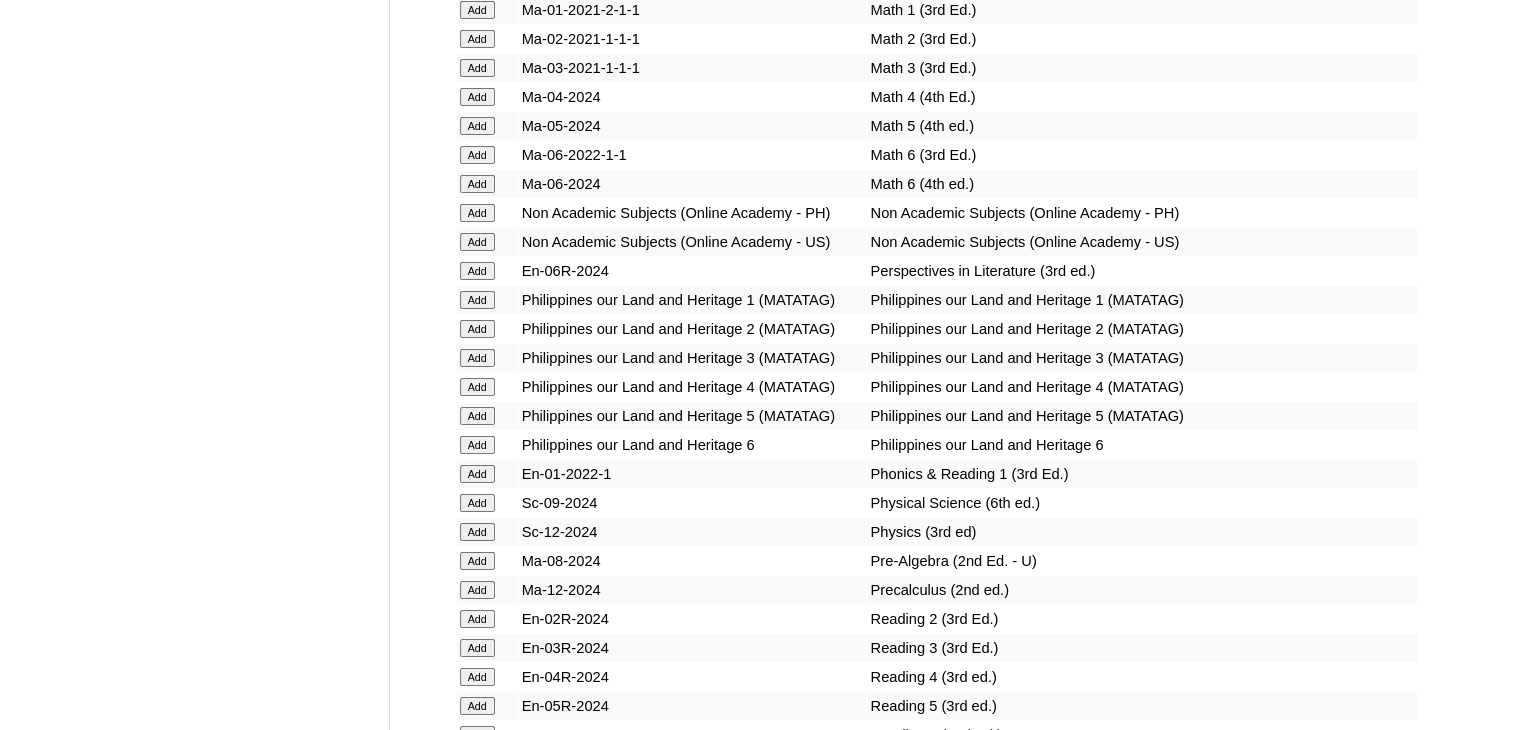 scroll, scrollTop: 6700, scrollLeft: 0, axis: vertical 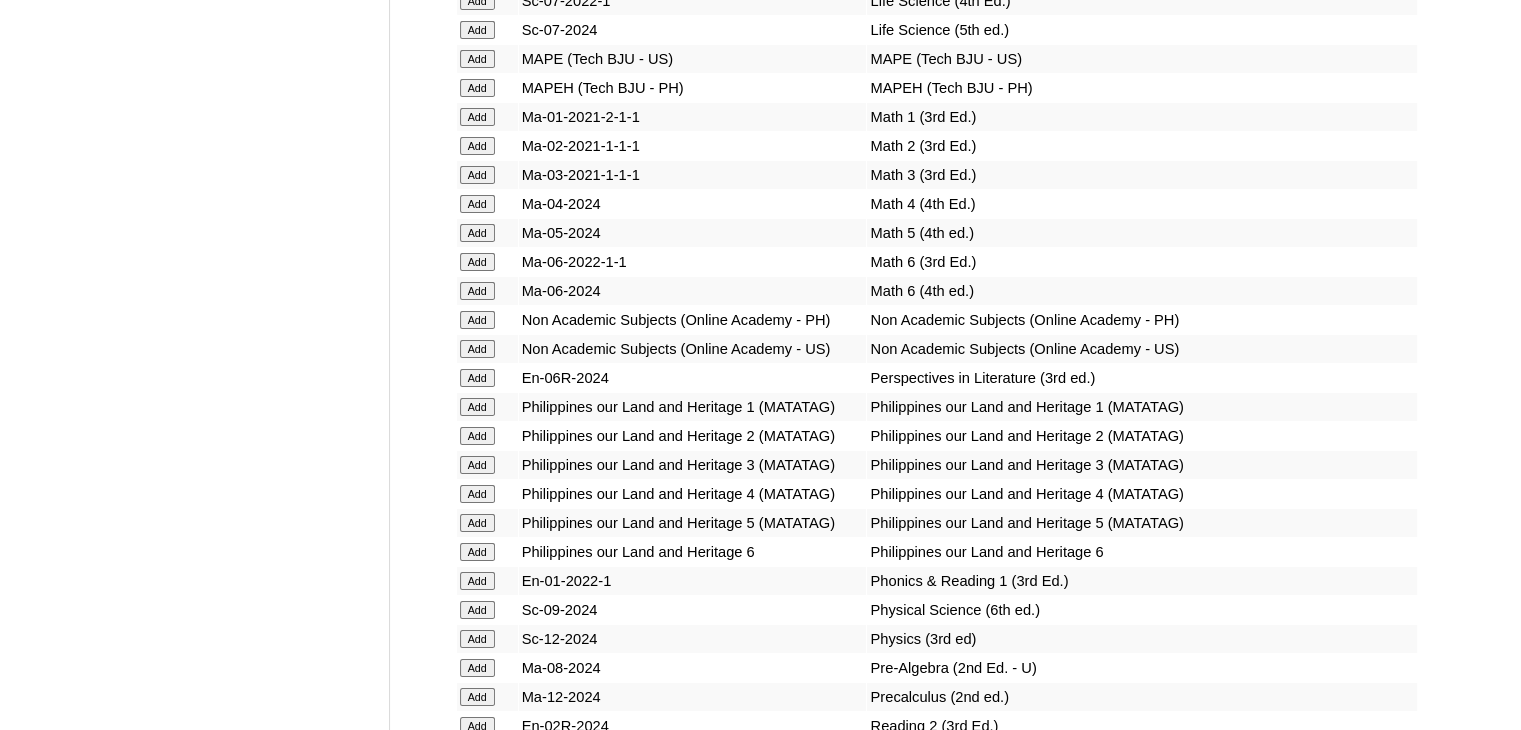 click on "Add" at bounding box center [477, -6324] 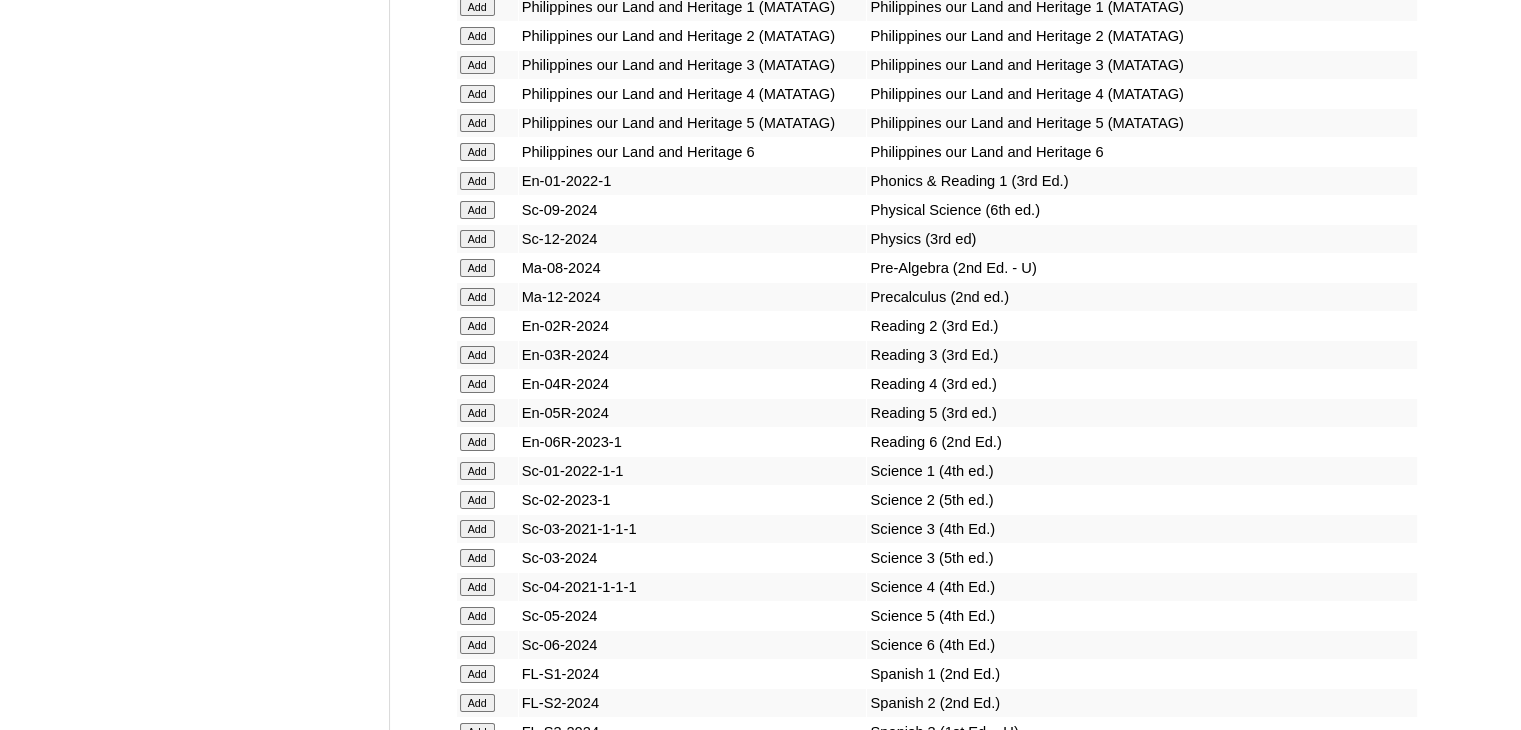 scroll, scrollTop: 7200, scrollLeft: 0, axis: vertical 